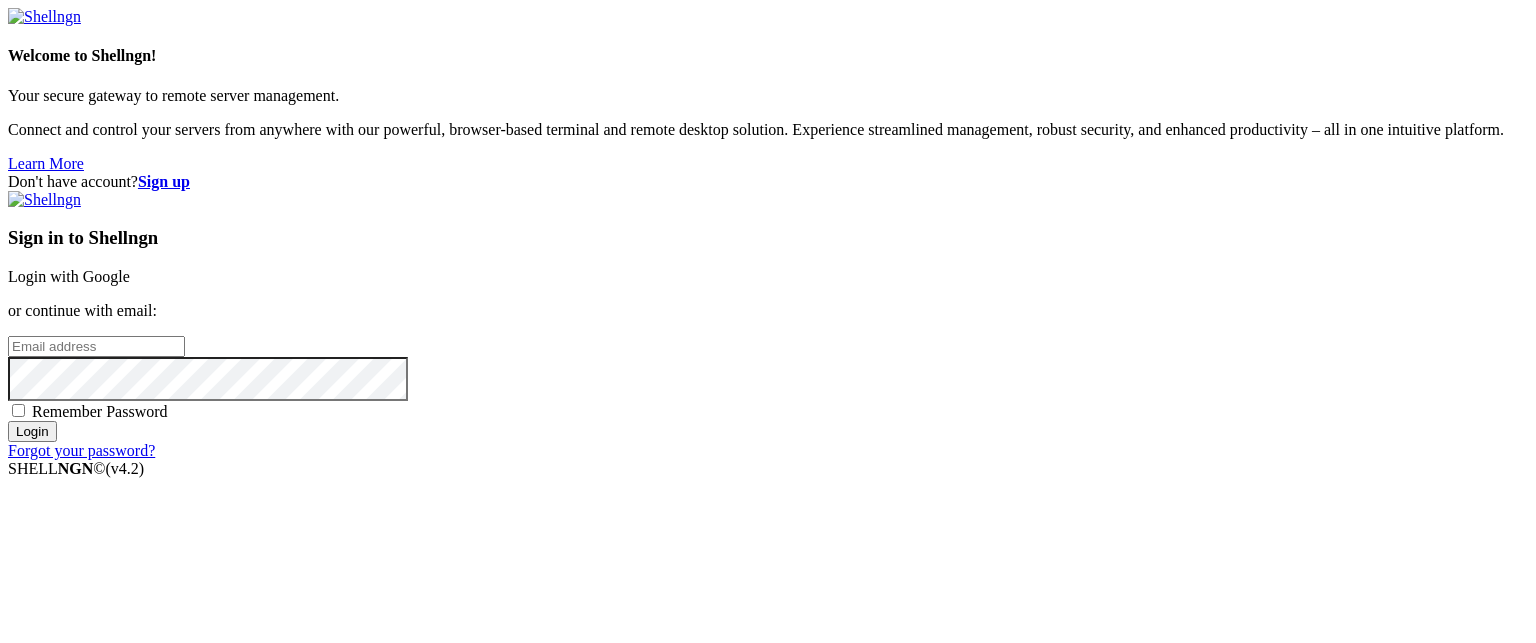 scroll, scrollTop: 0, scrollLeft: 0, axis: both 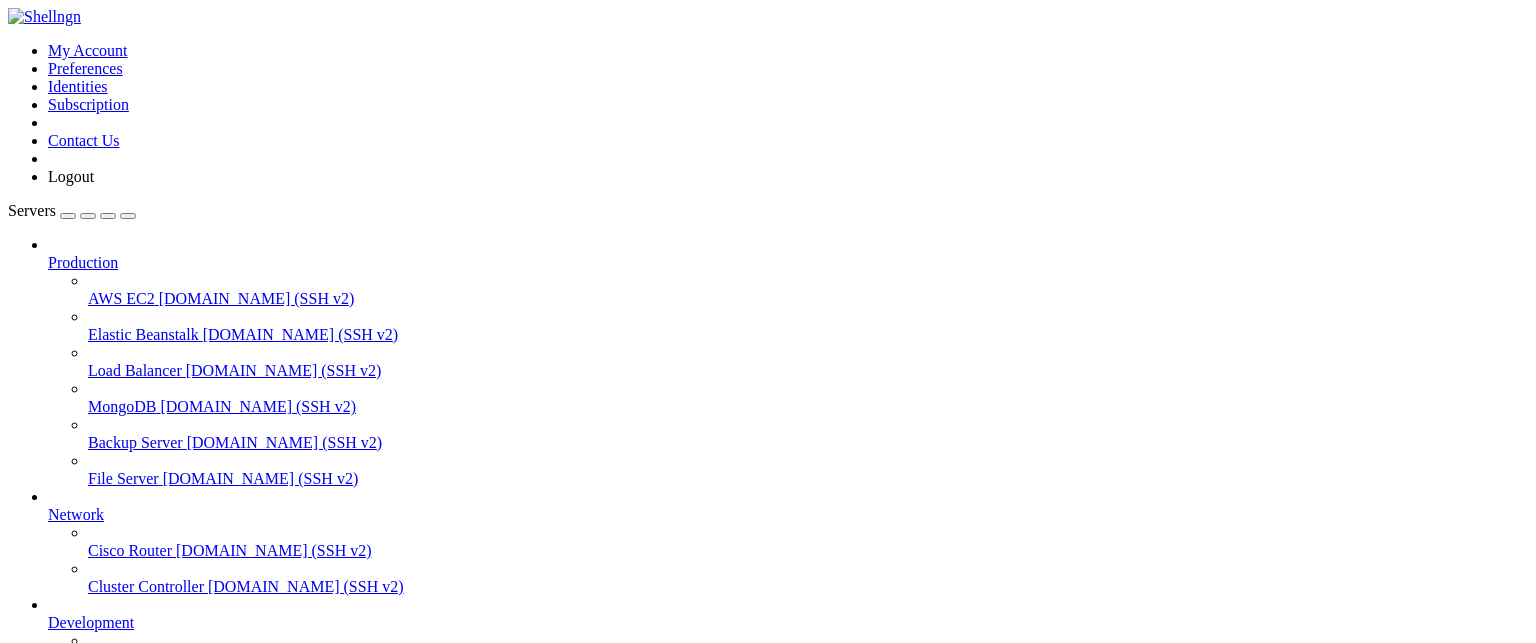click on "Network" at bounding box center (76, 514) 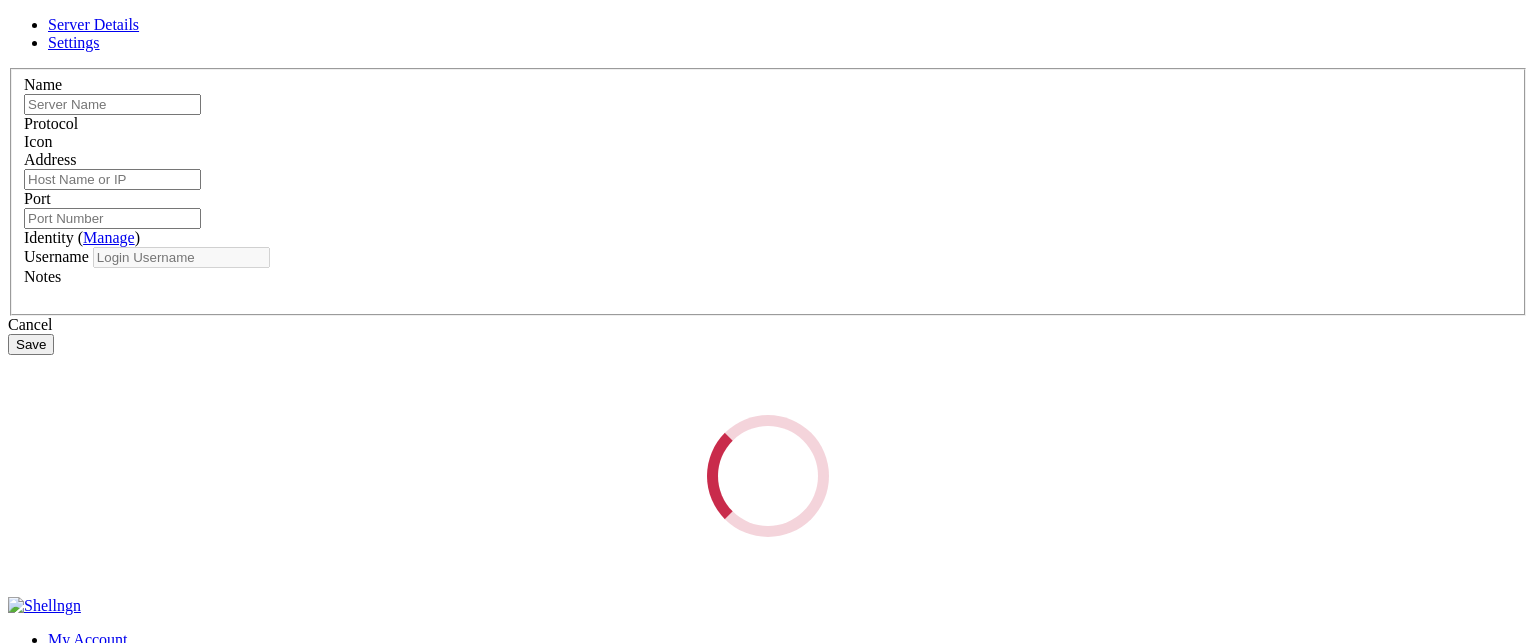 type on "Dipper Automation" 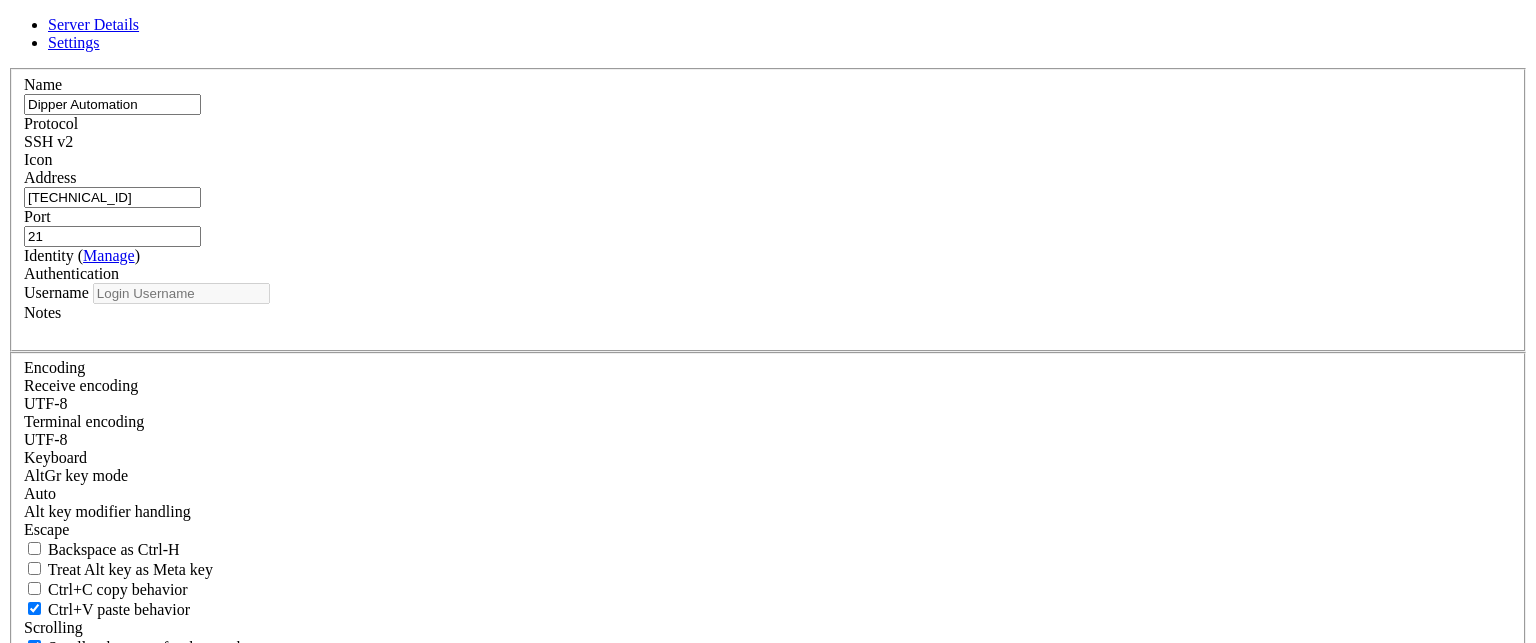 type on "root" 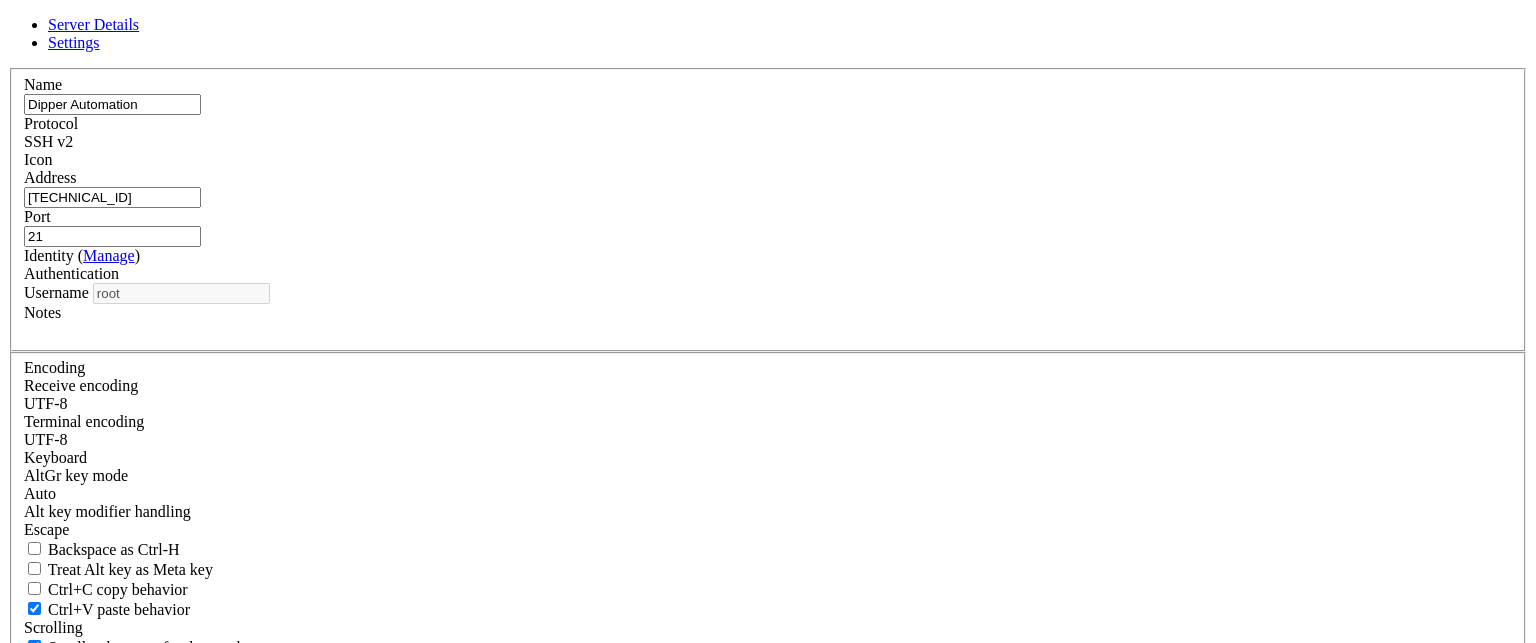 drag, startPoint x: 176, startPoint y: 517, endPoint x: 400, endPoint y: 489, distance: 225.74321 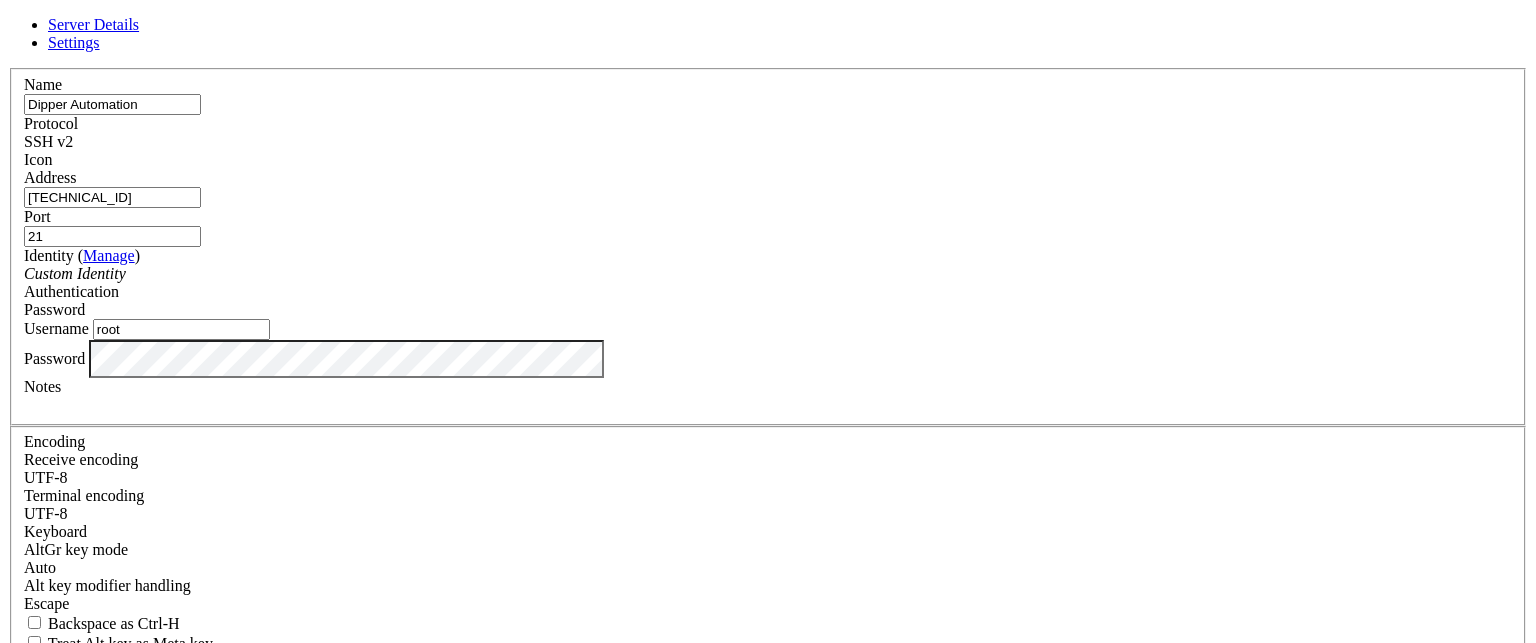click on "21" at bounding box center (112, 236) 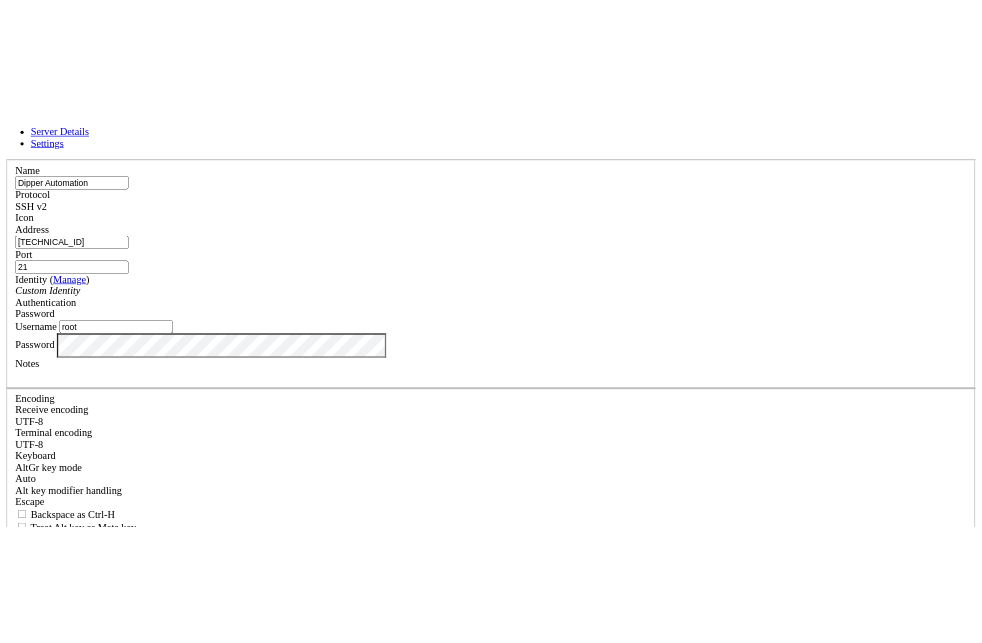 scroll, scrollTop: 306, scrollLeft: 0, axis: vertical 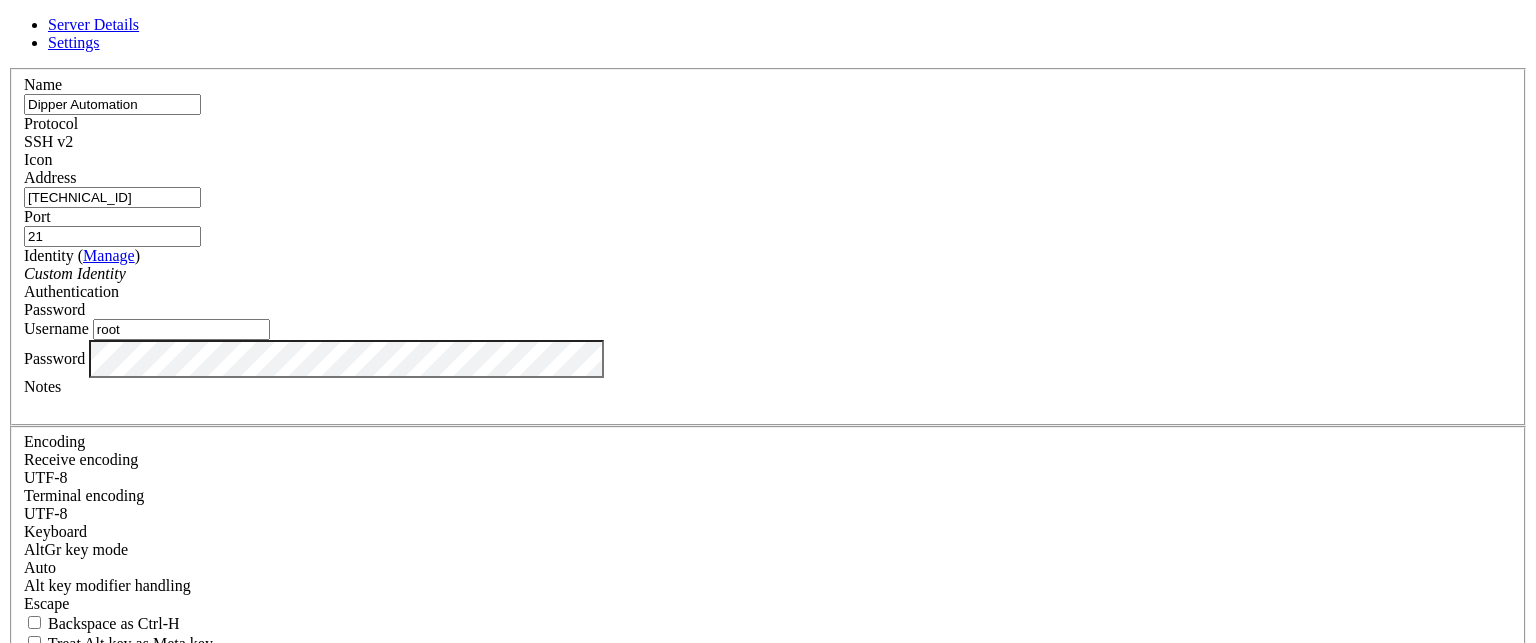 click on "Server Details
Settings
Name
Dipper Automation
Protocol
SSH v2
Icon" at bounding box center [768, 429] 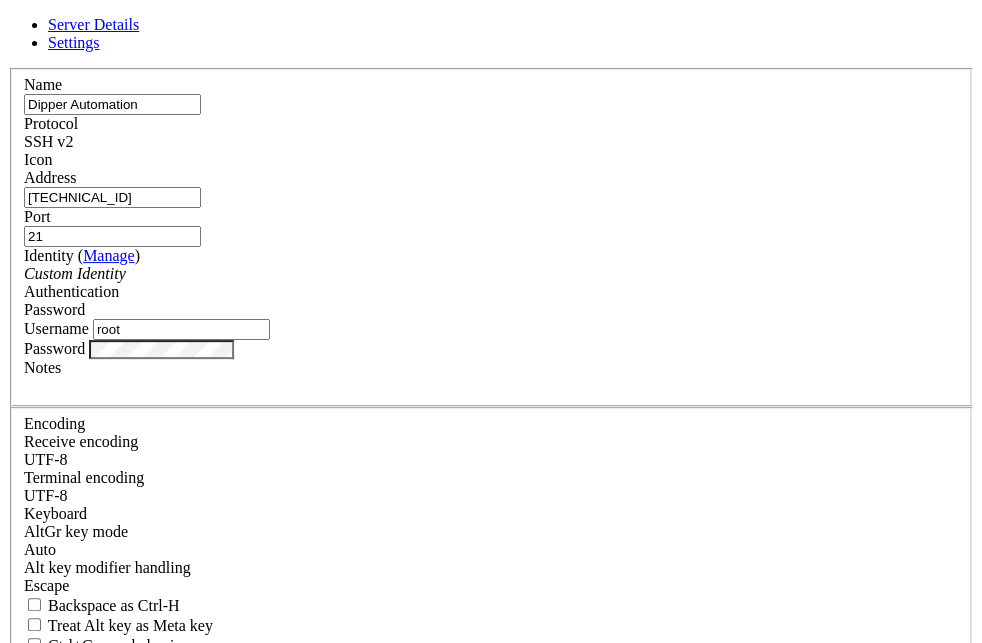 click on "root" at bounding box center [181, 329] 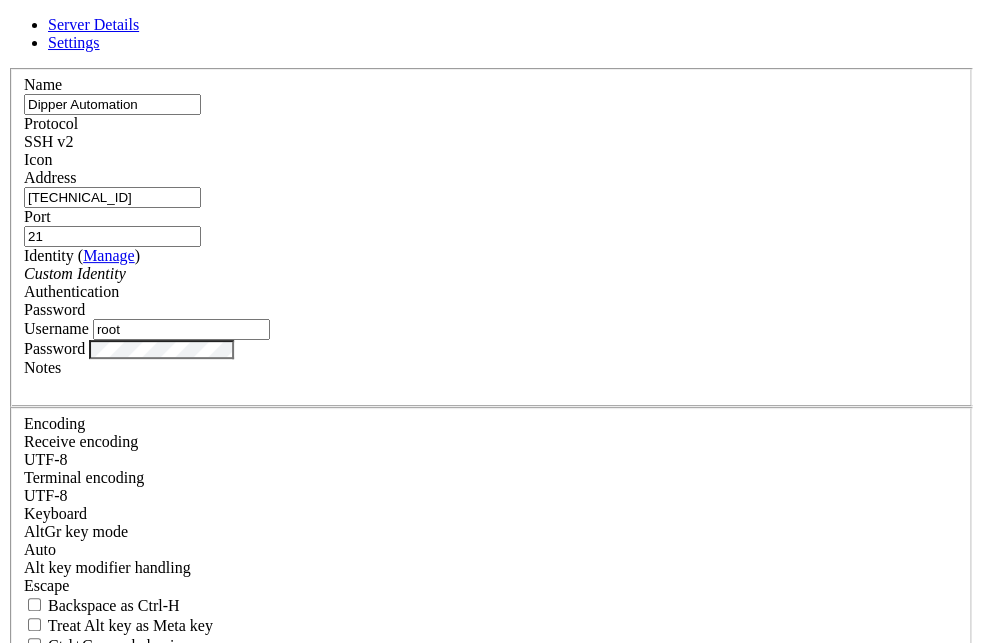 scroll, scrollTop: 312, scrollLeft: 0, axis: vertical 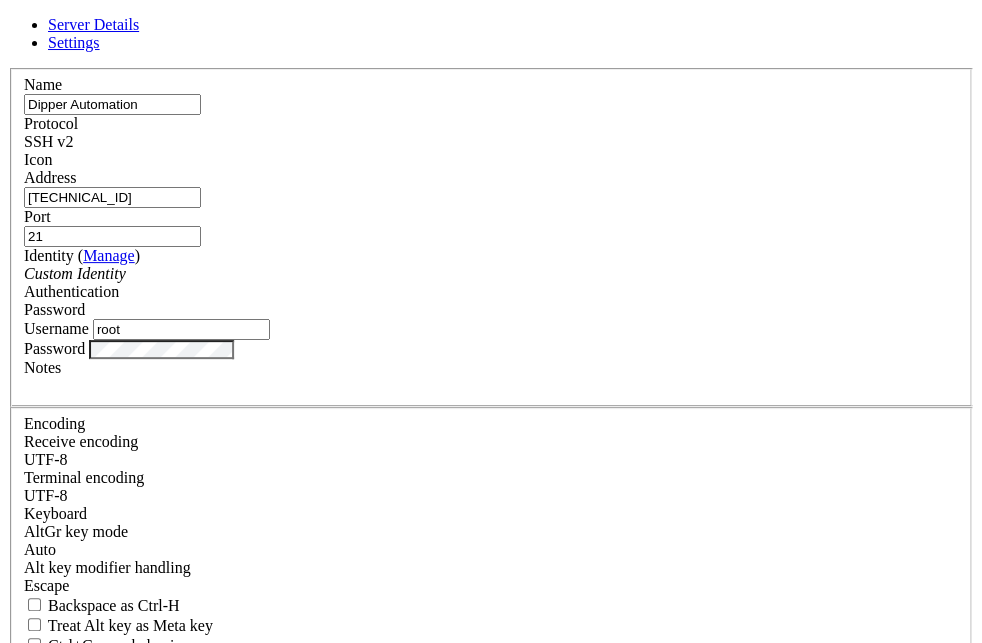 click on "Server Details" at bounding box center [93, 24] 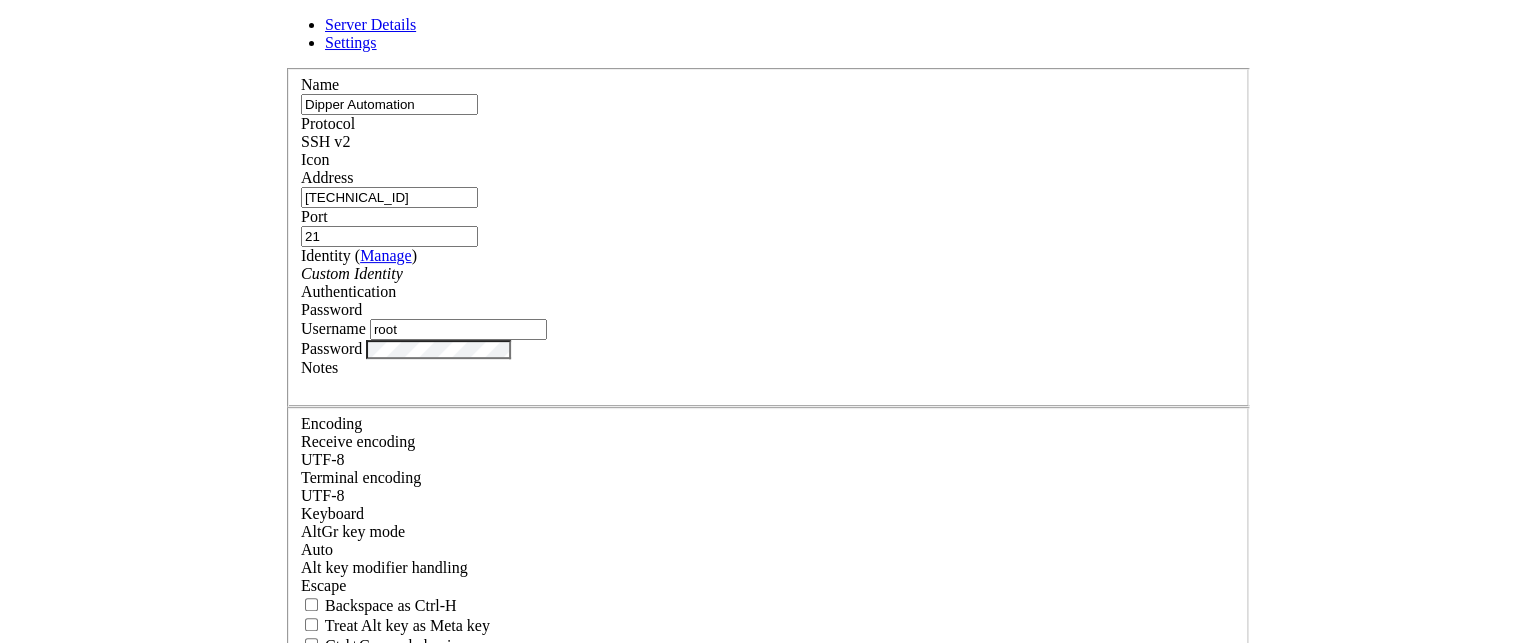 scroll, scrollTop: 0, scrollLeft: 0, axis: both 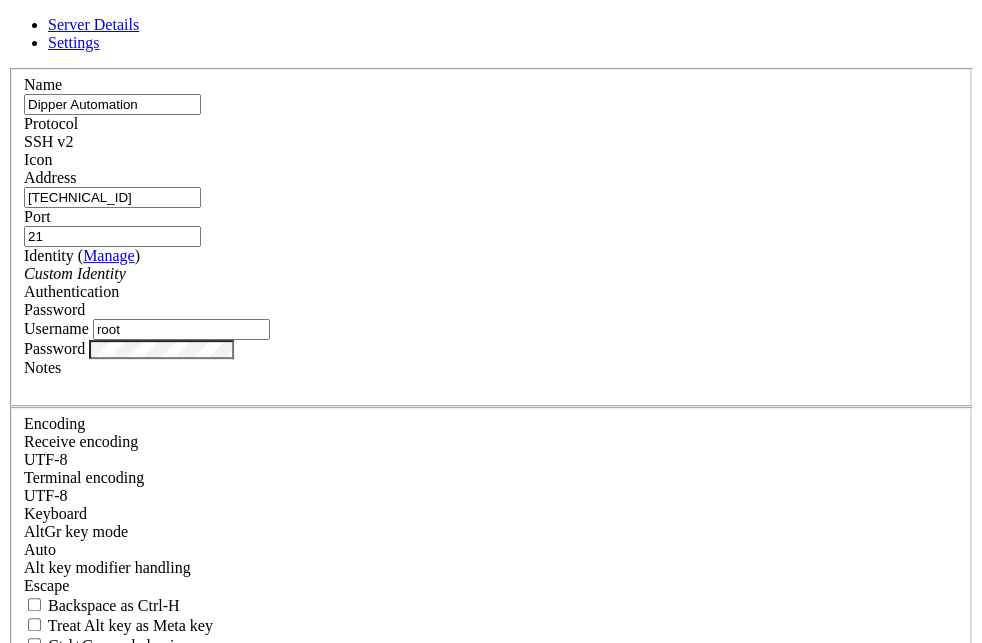 click on "Username
root" at bounding box center (491, 329) 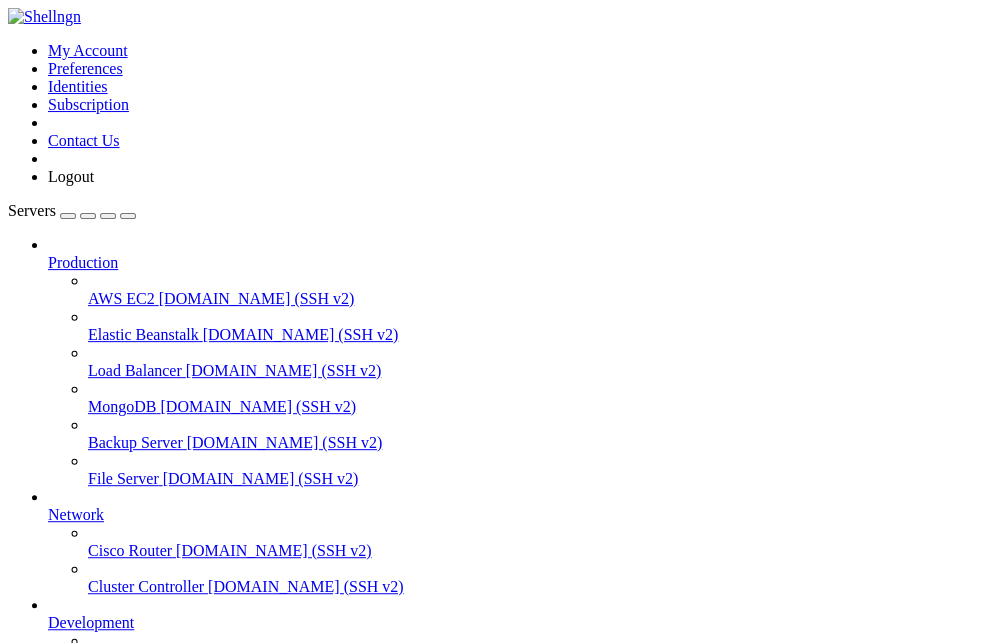 click at bounding box center (16, 1139) 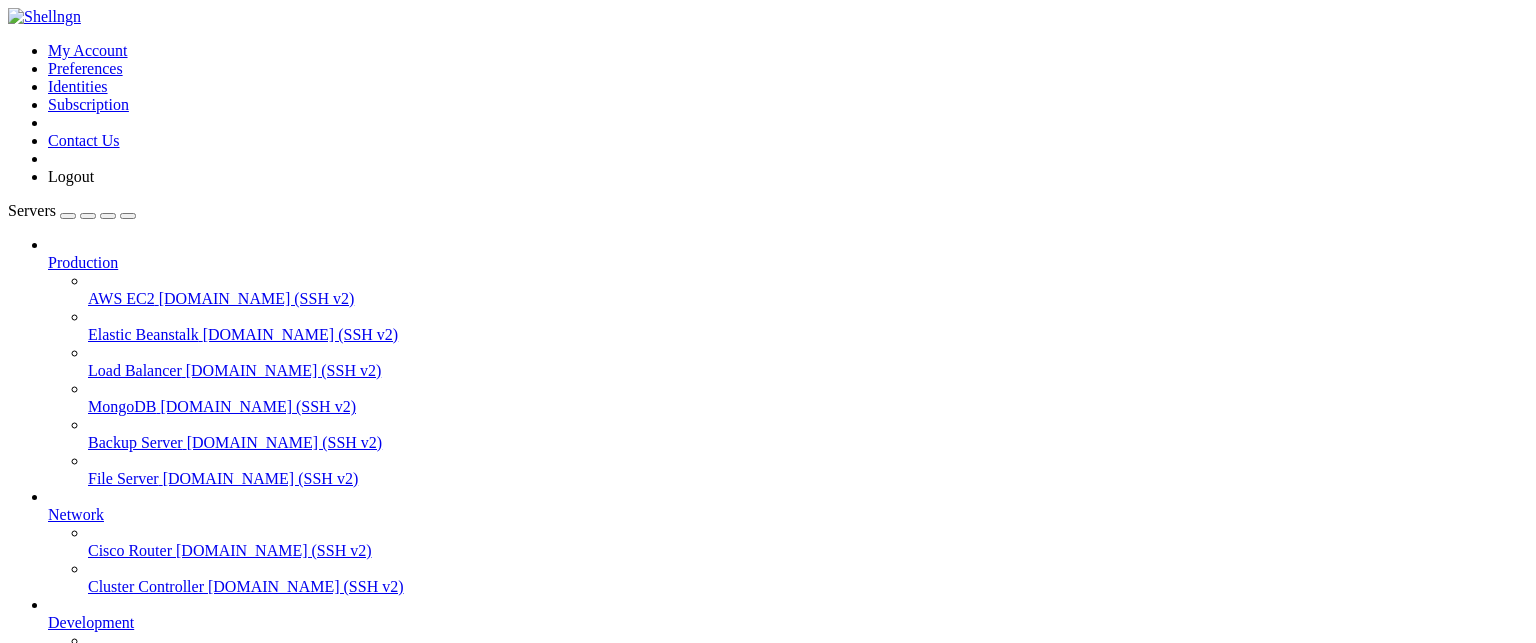 type on "/root" 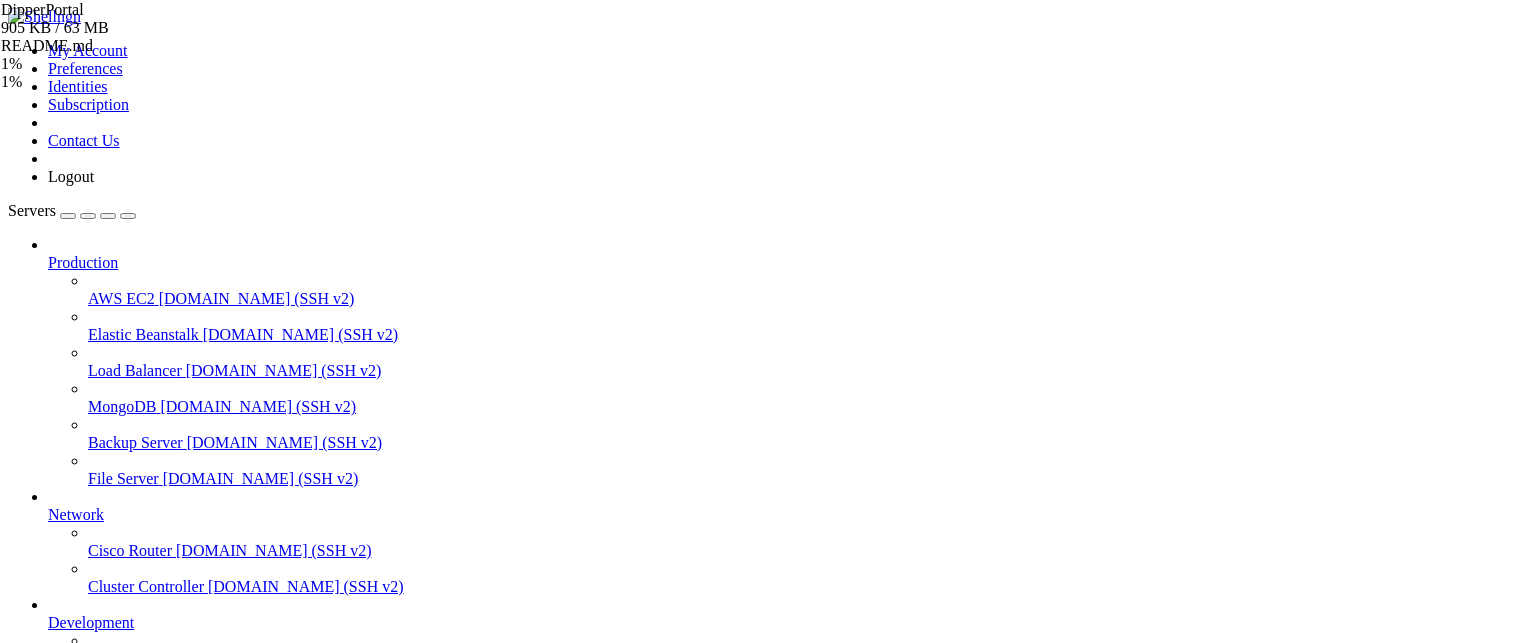 drag, startPoint x: 1336, startPoint y: 110, endPoint x: 1156, endPoint y: 181, distance: 193.49677 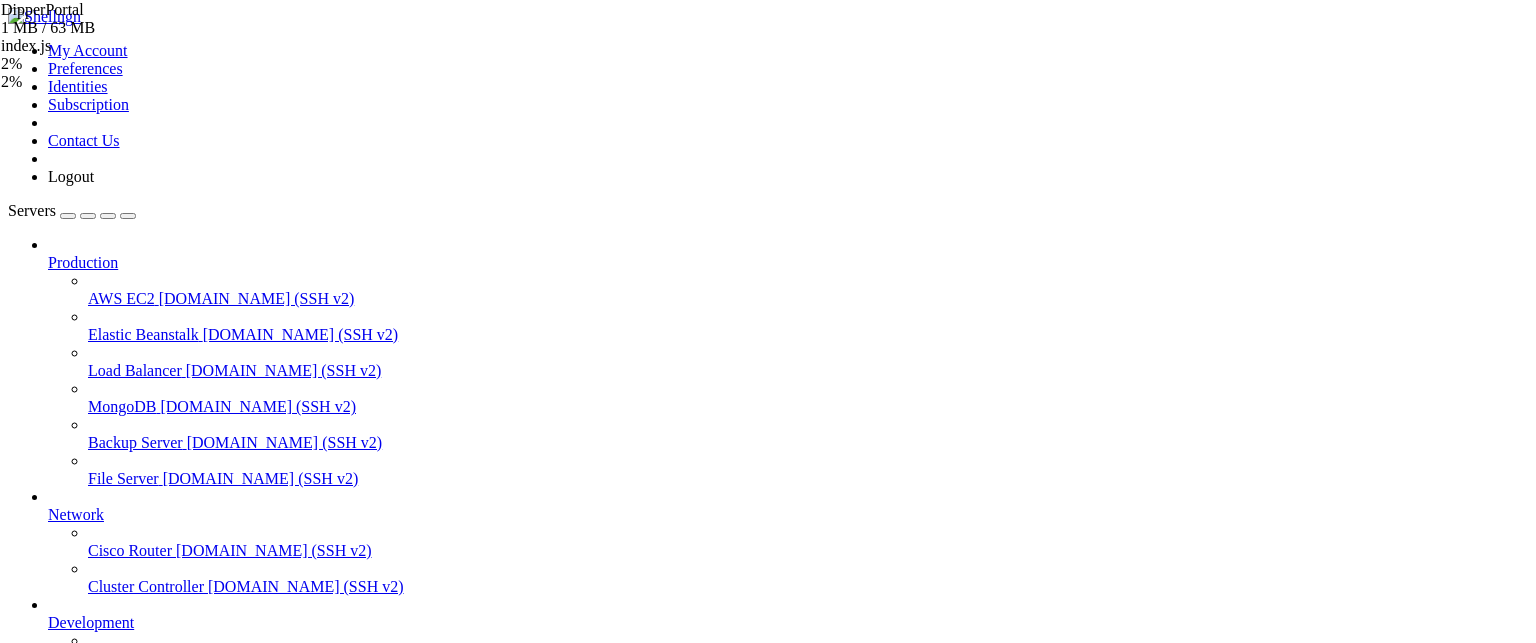 click on "Properties" at bounding box center [139, 2104] 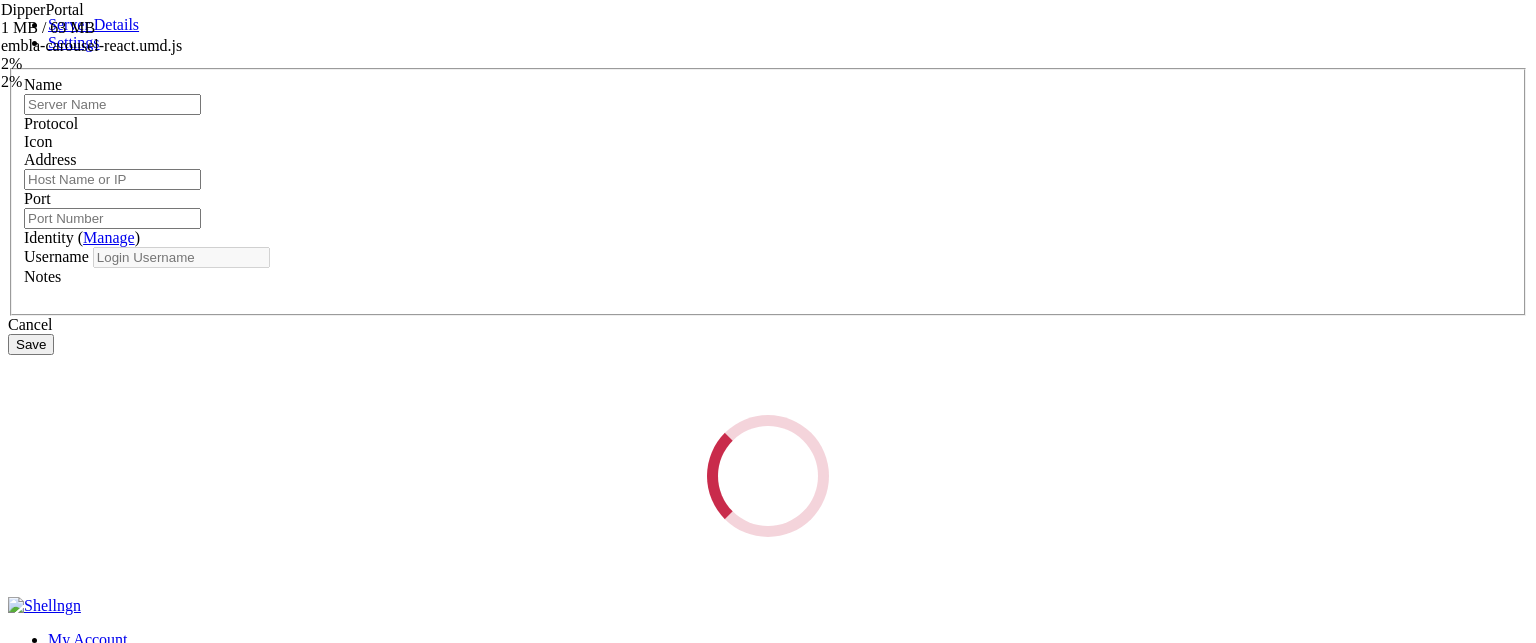 type on "Dipper Automation" 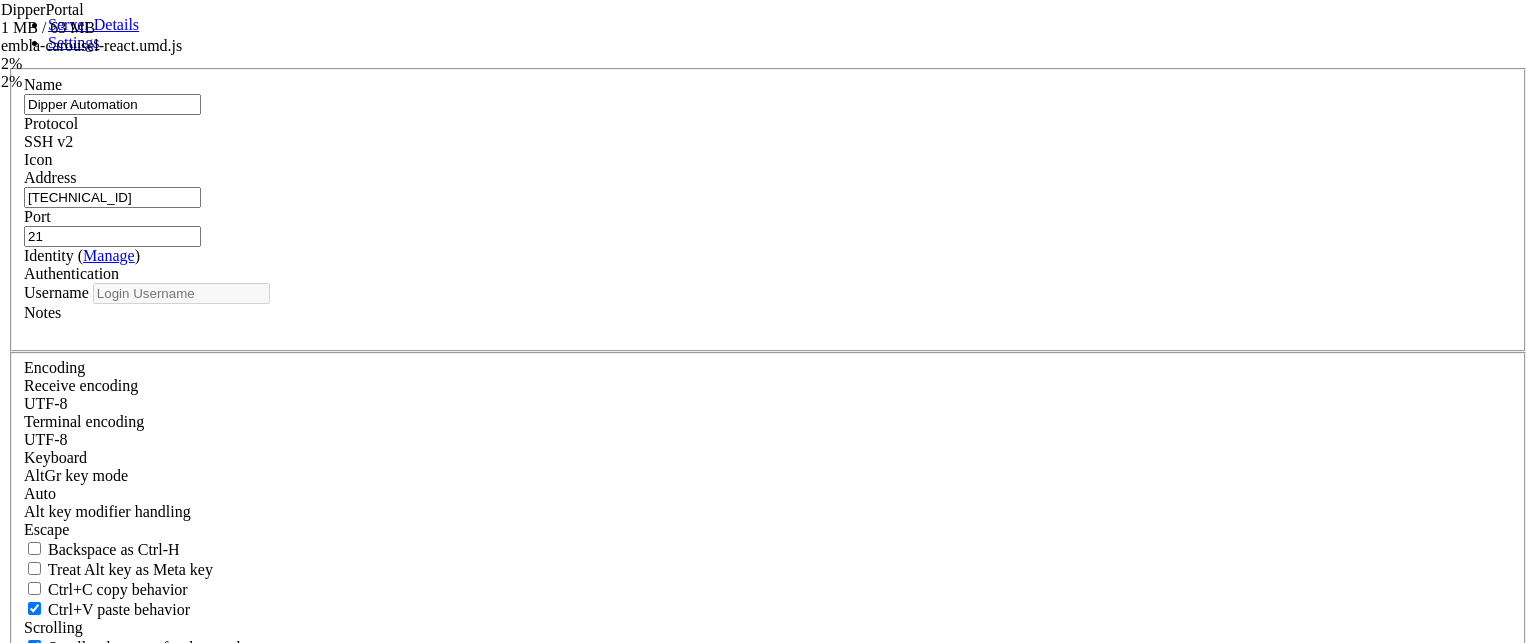 type on "root" 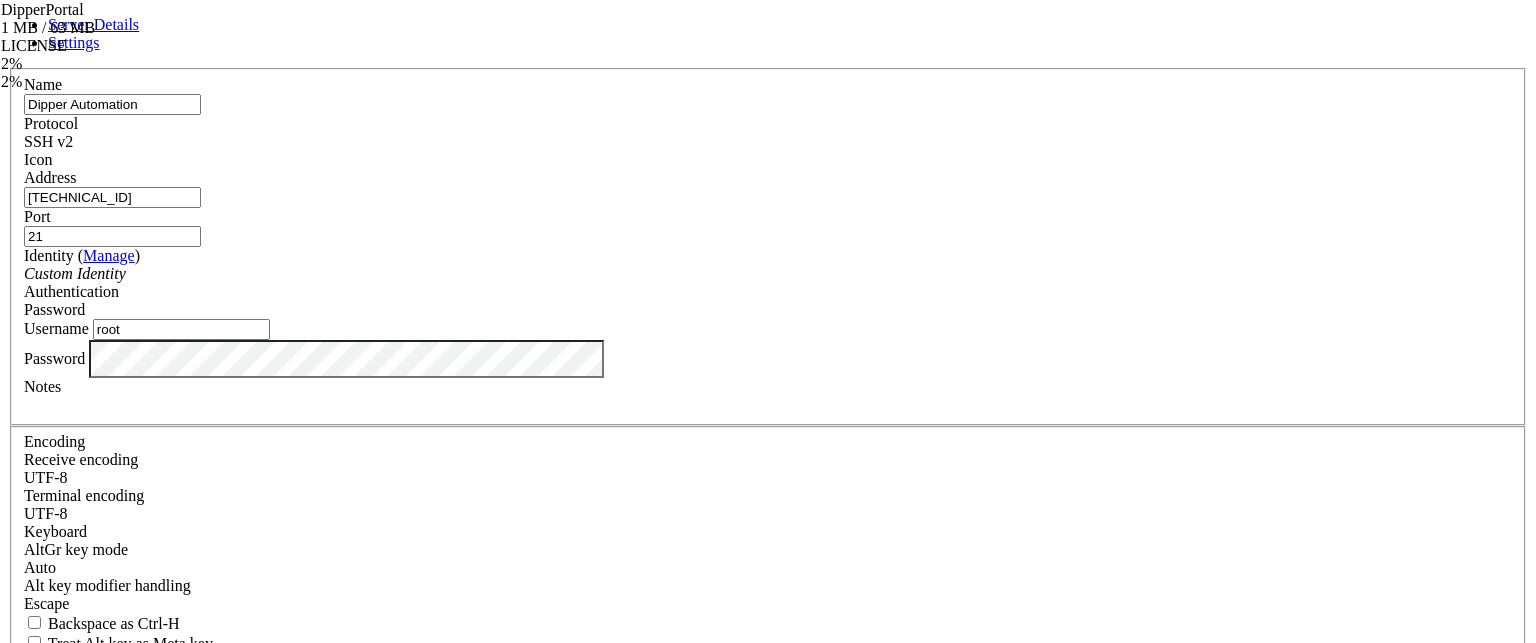 click on "Settings" at bounding box center [74, 42] 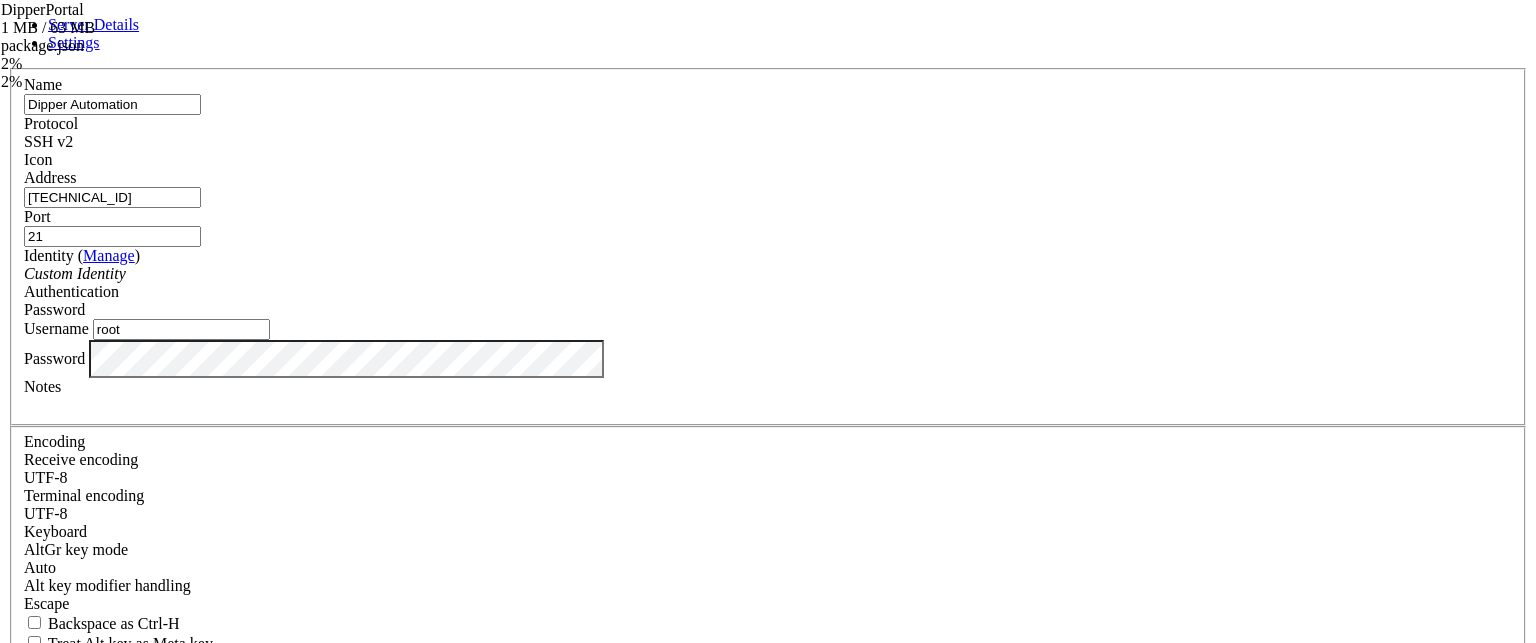 click on "Server Details" at bounding box center [93, 24] 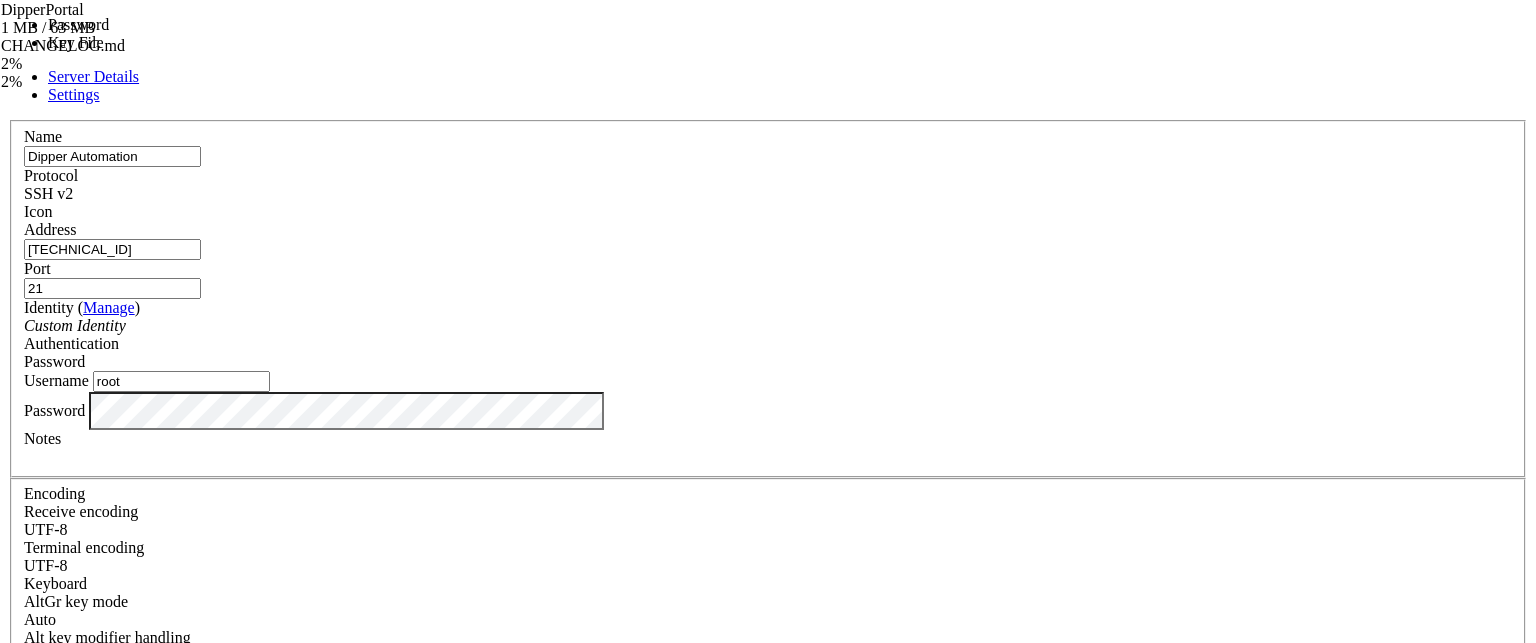 click on "Port
21" at bounding box center [768, 279] 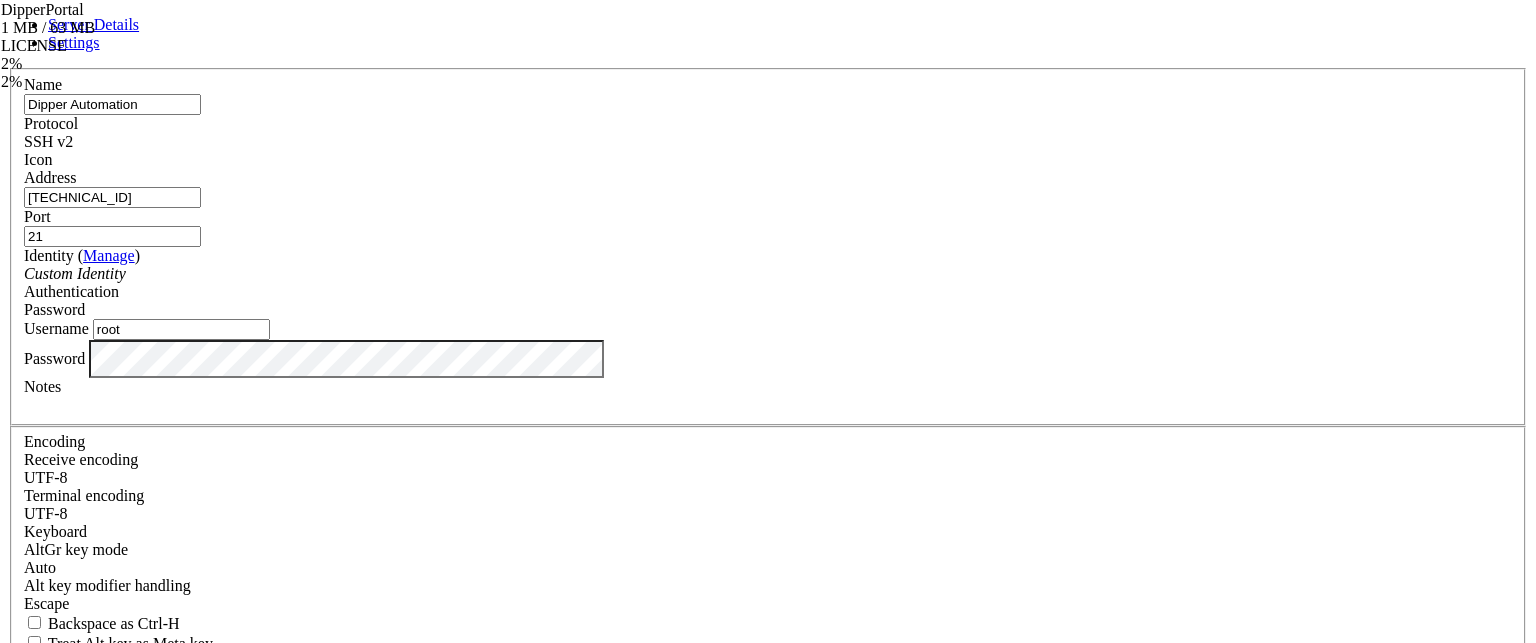 click on "root" at bounding box center [181, 329] 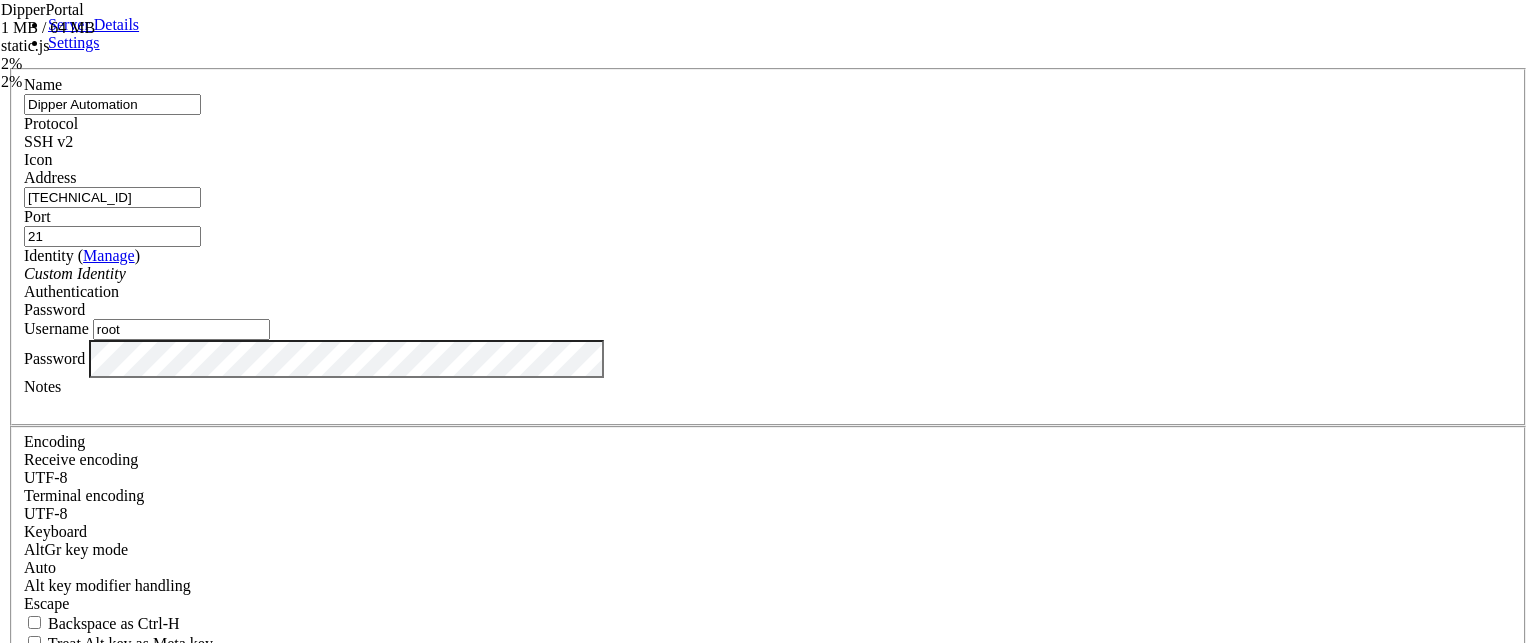 click at bounding box center (8, 68) 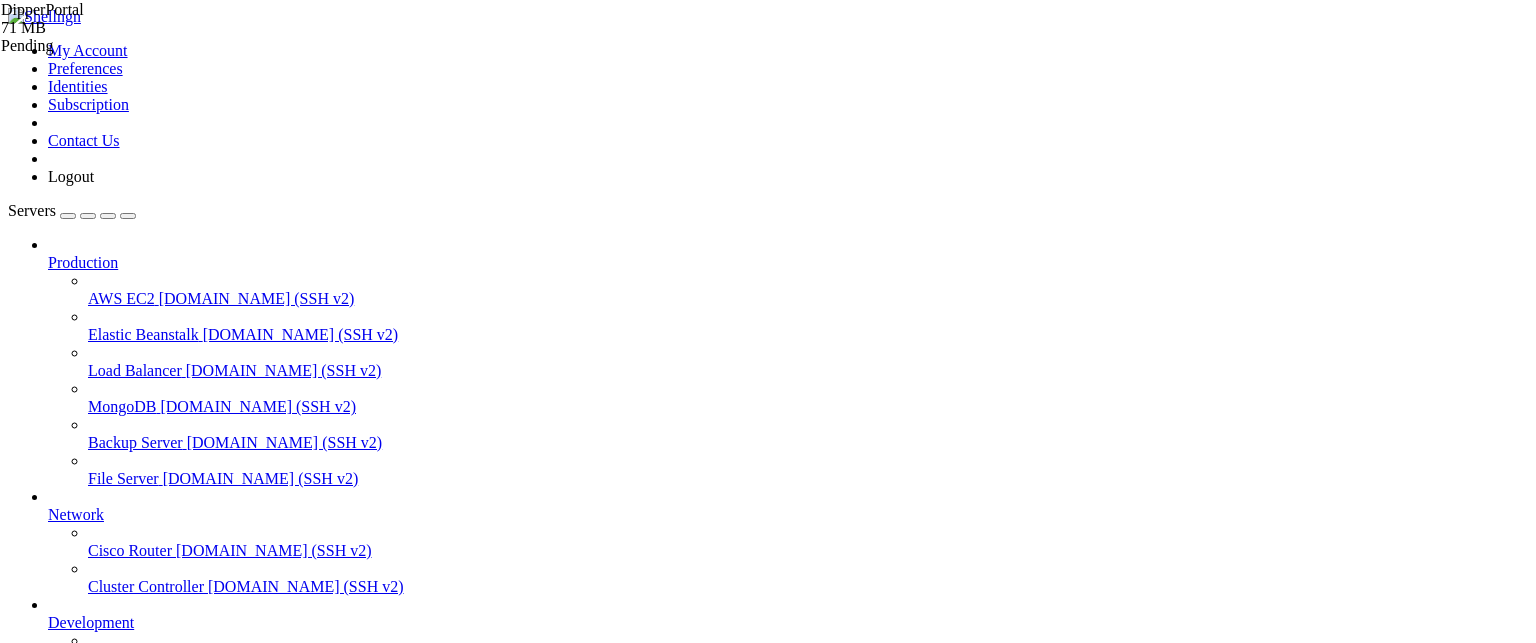click on "Reconnect" at bounding box center (48, 1899) 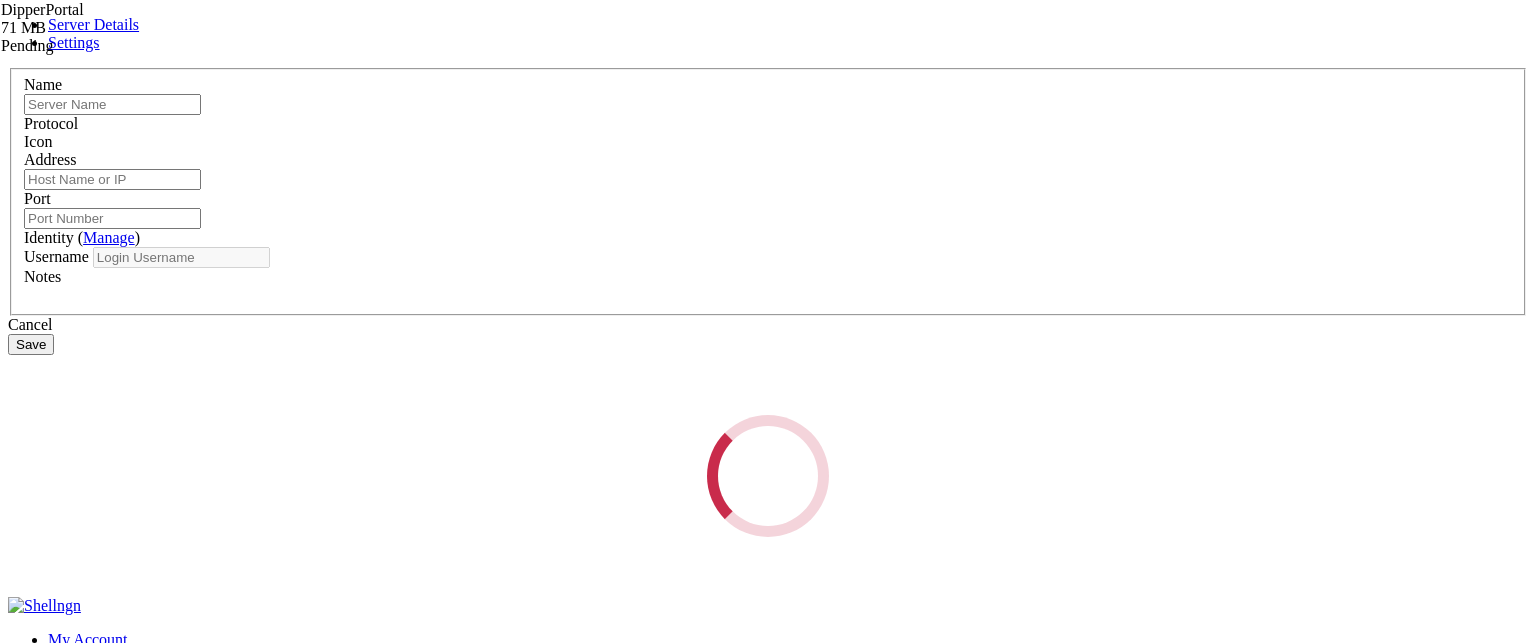 type on "Dipper Automation" 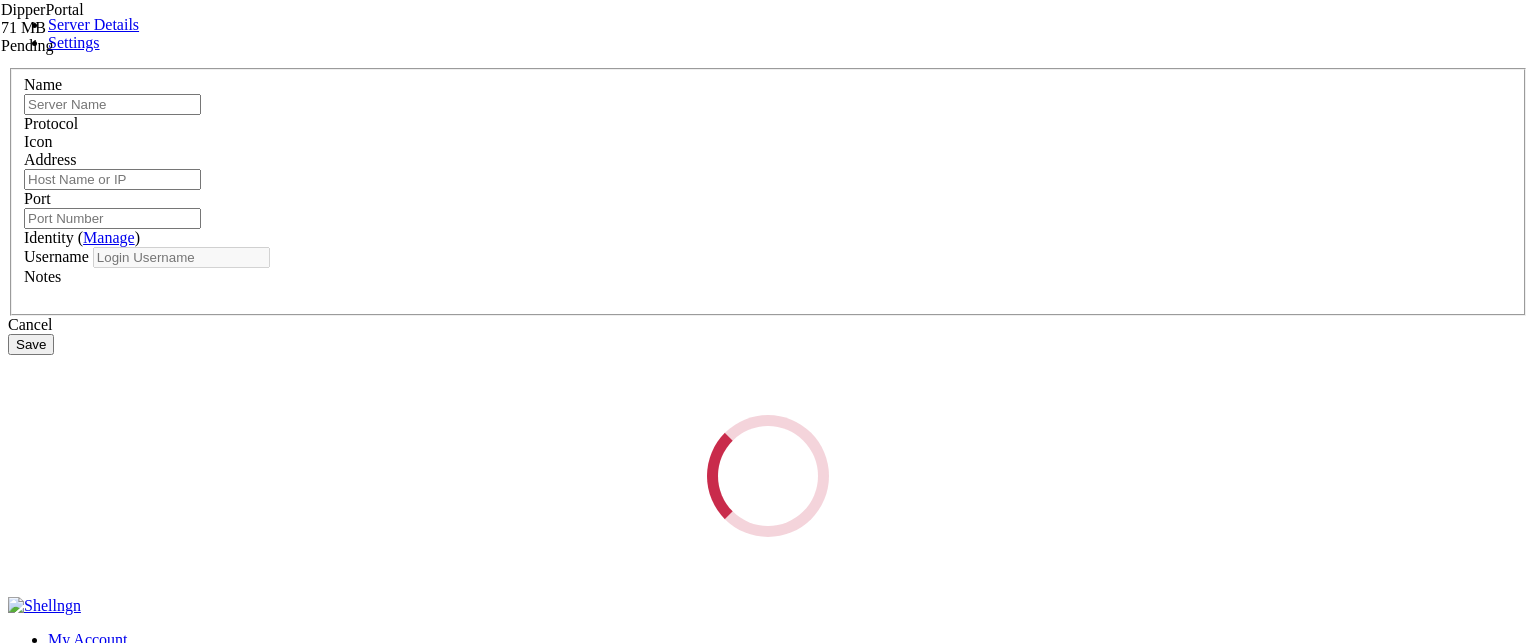 type on "[TECHNICAL_ID]" 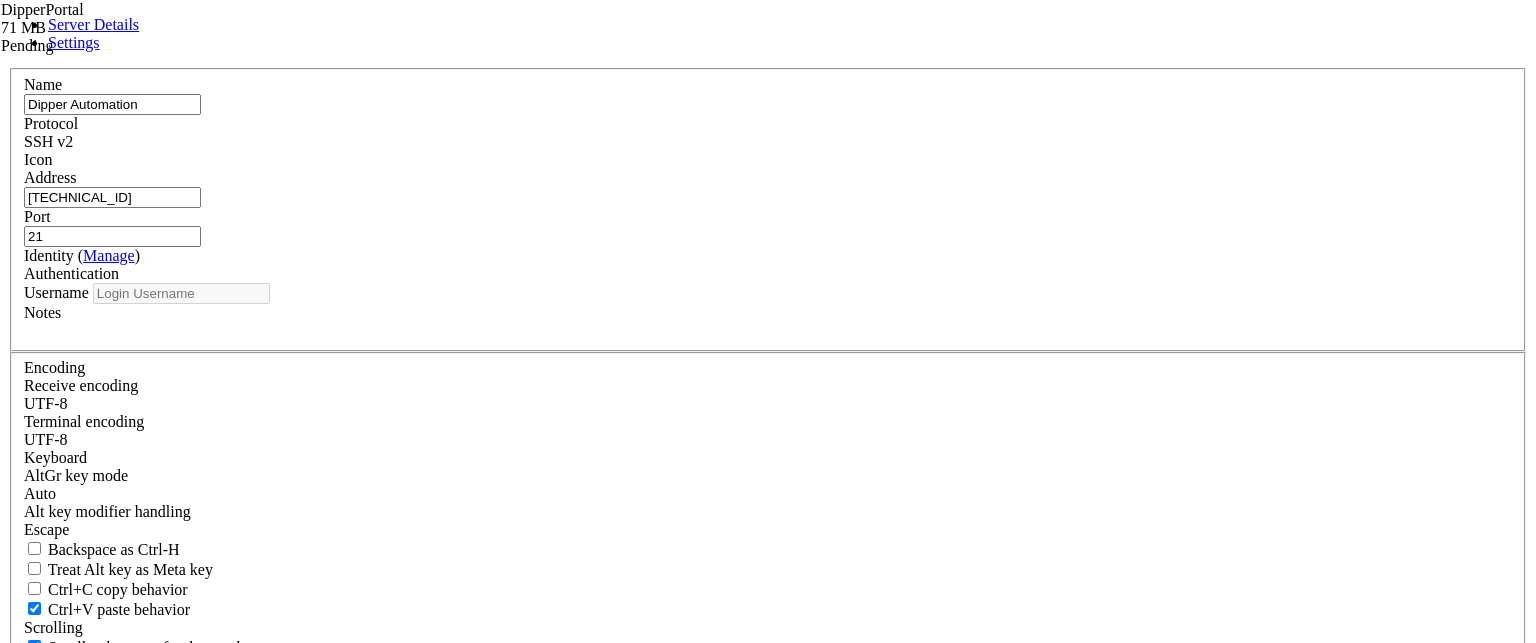type on "root" 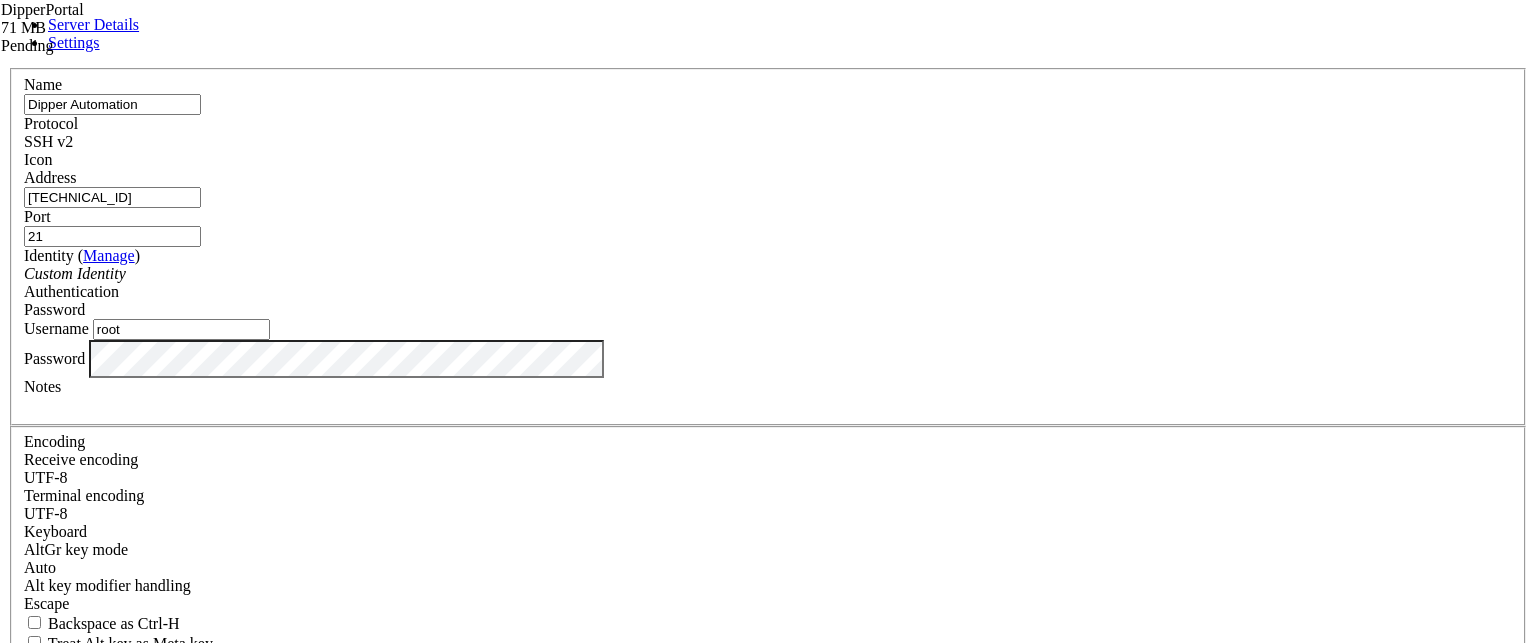 click at bounding box center (8, 68) 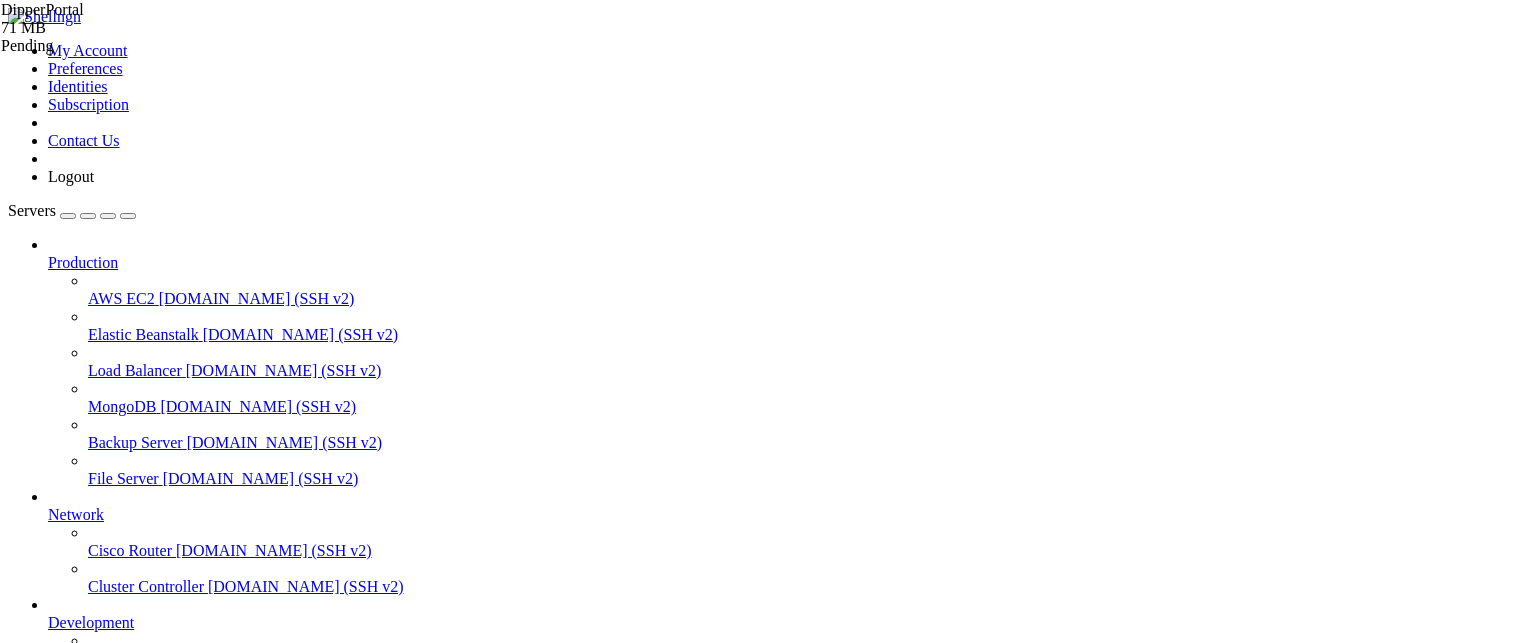 click on "Reconnect" at bounding box center (48, 1899) 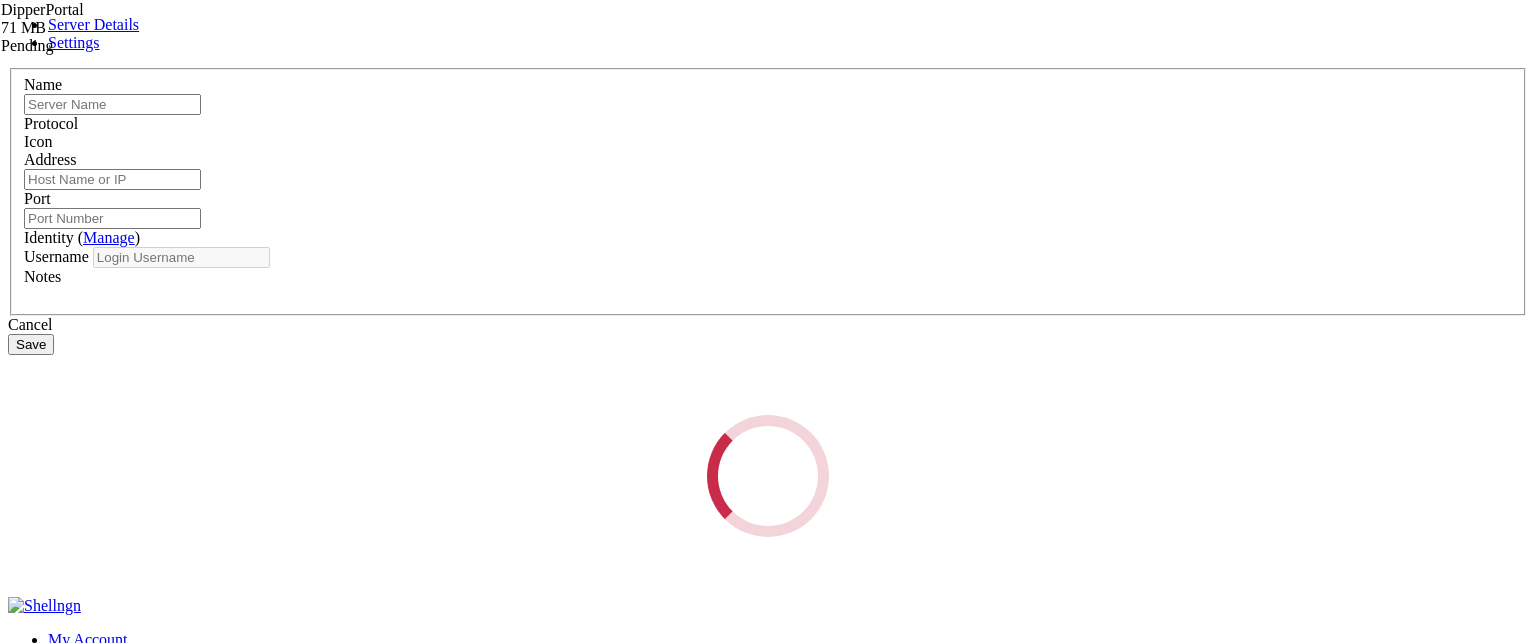type on "Dipper Automation" 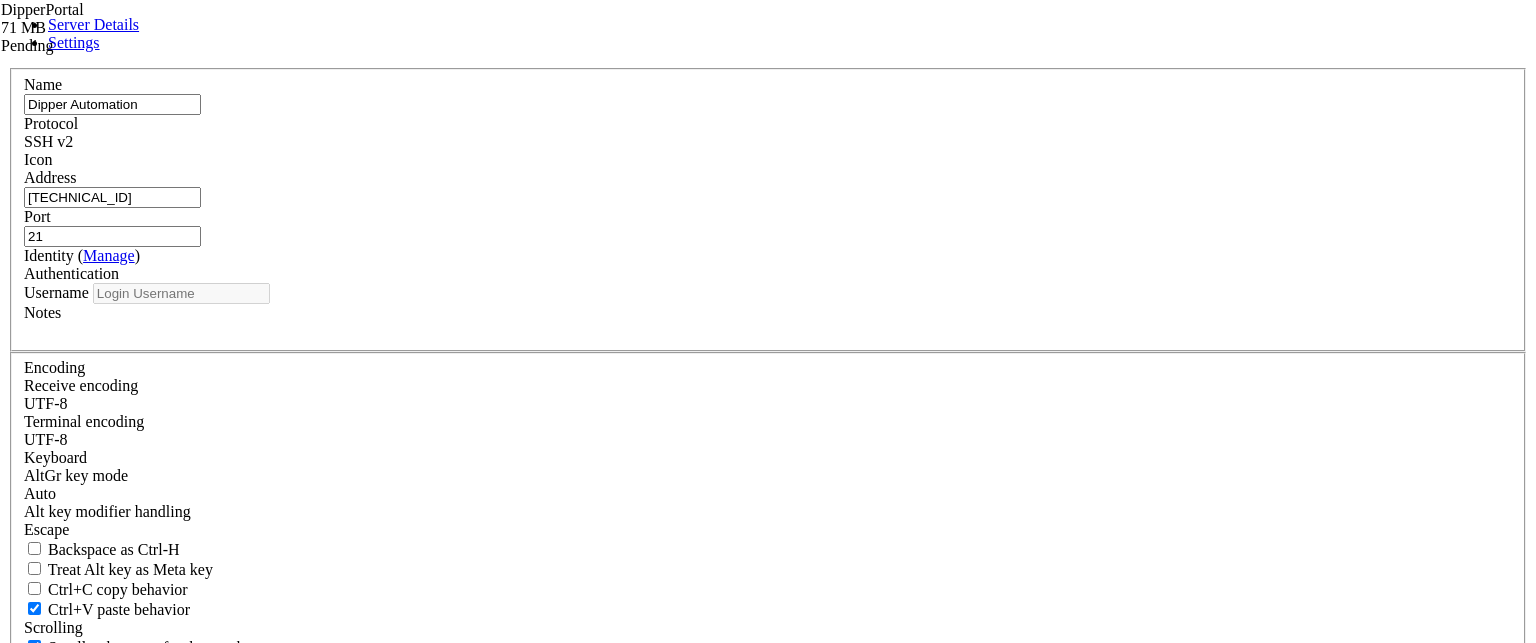 type on "root" 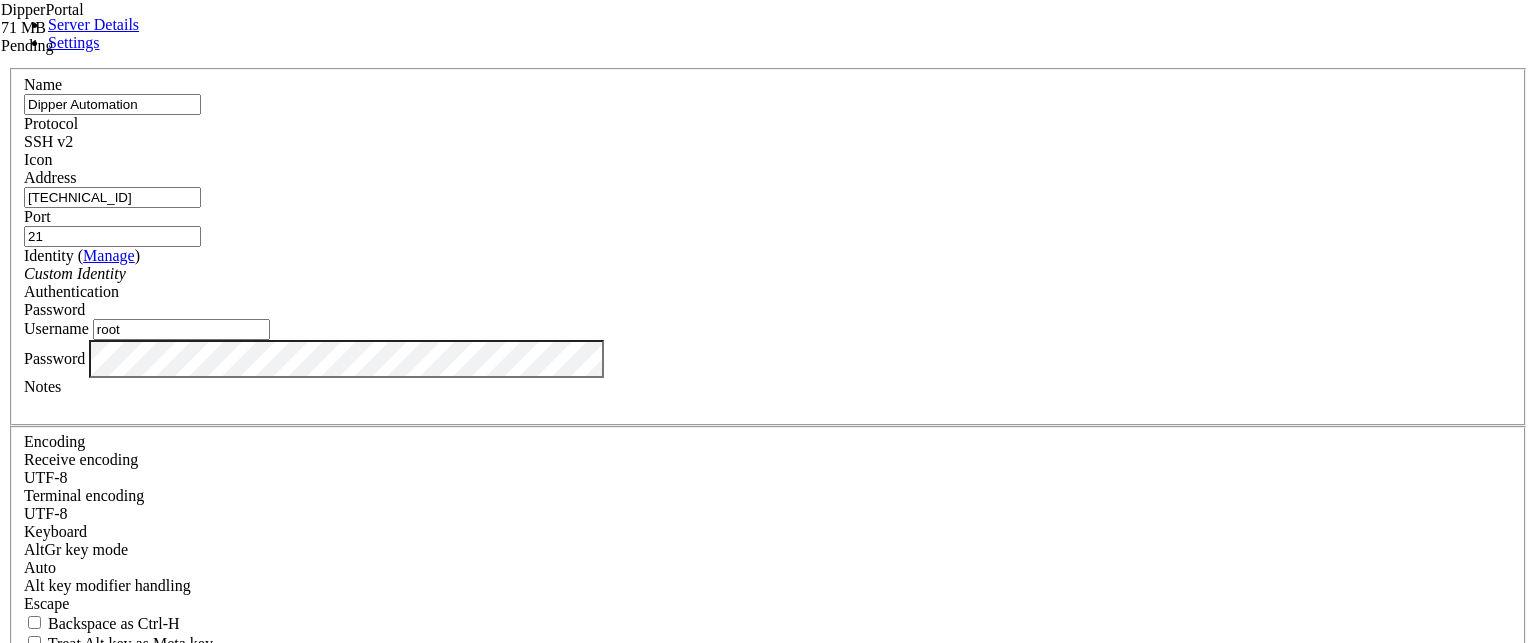 click on "Server Details
Settings
Name
Dipper Automation
Protocol
SSH v2
Icon" at bounding box center (768, 429) 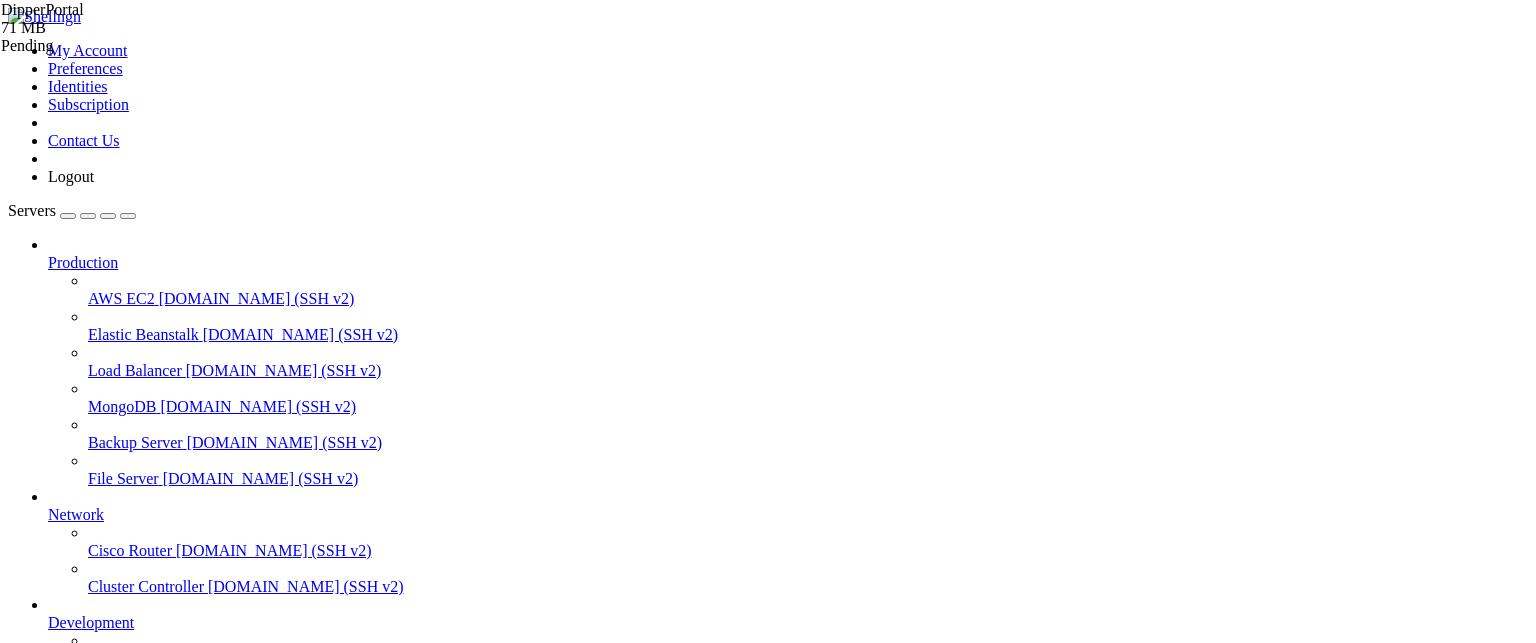click on "" at bounding box center (788, 853) 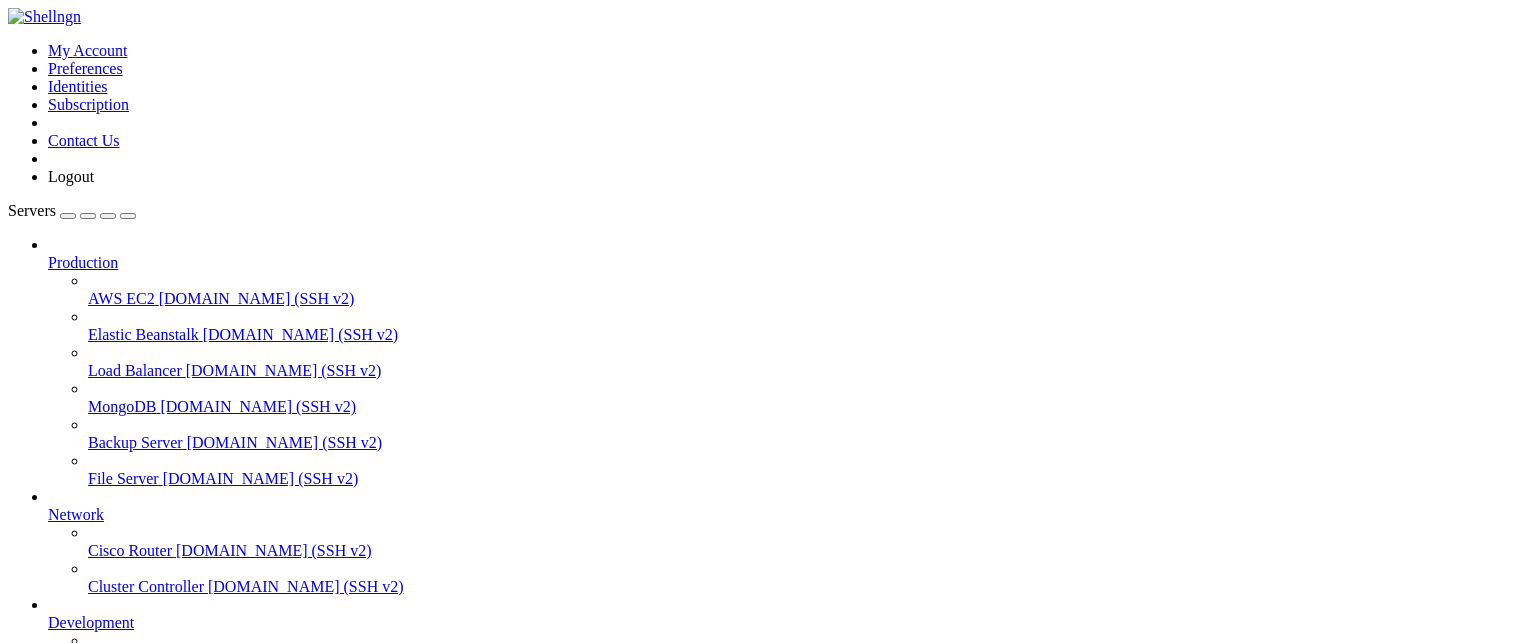 click on "Reconnect" at bounding box center (48, 1211) 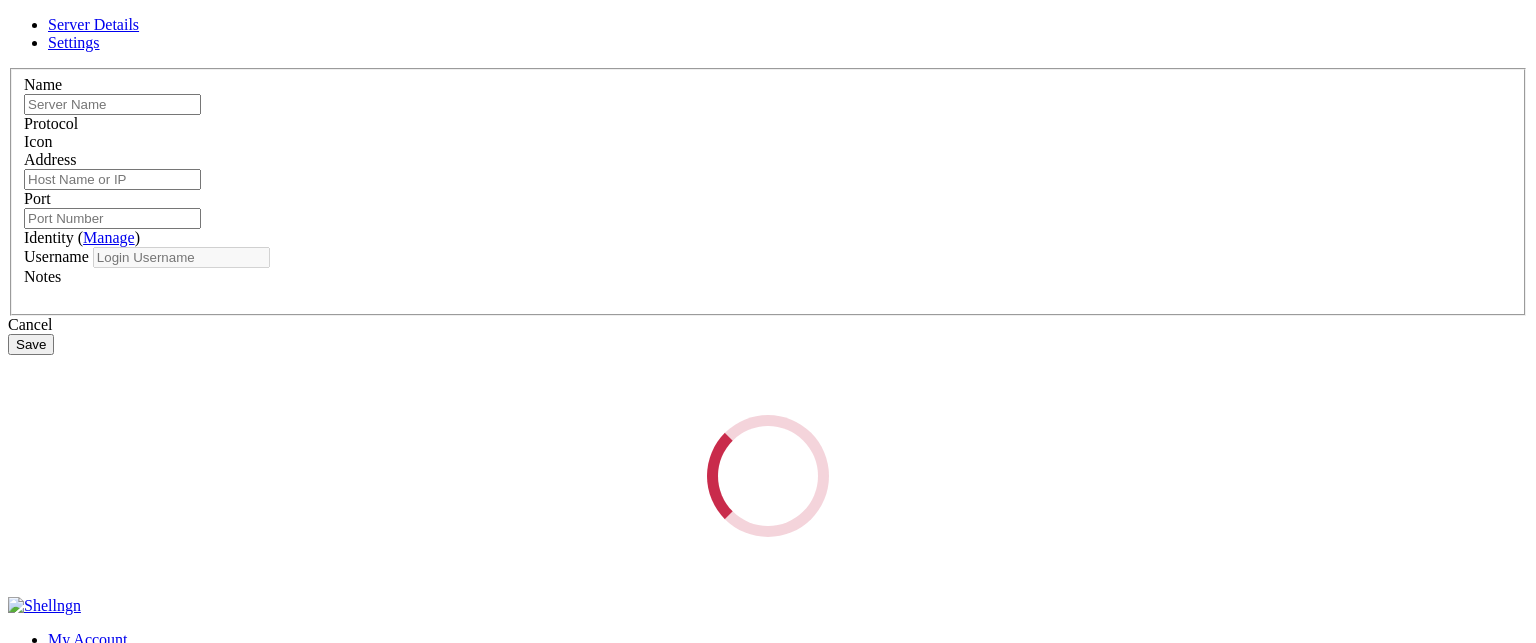 type on "Dipper Automation" 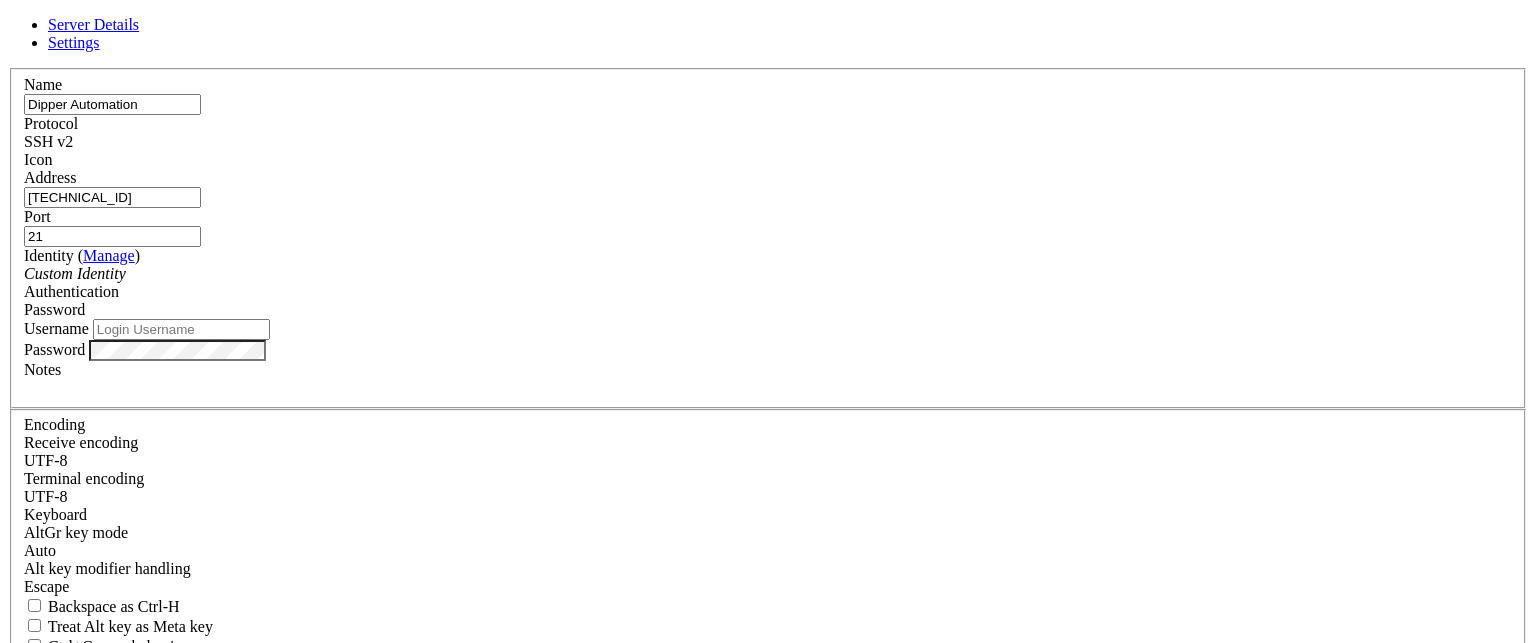 type on "root" 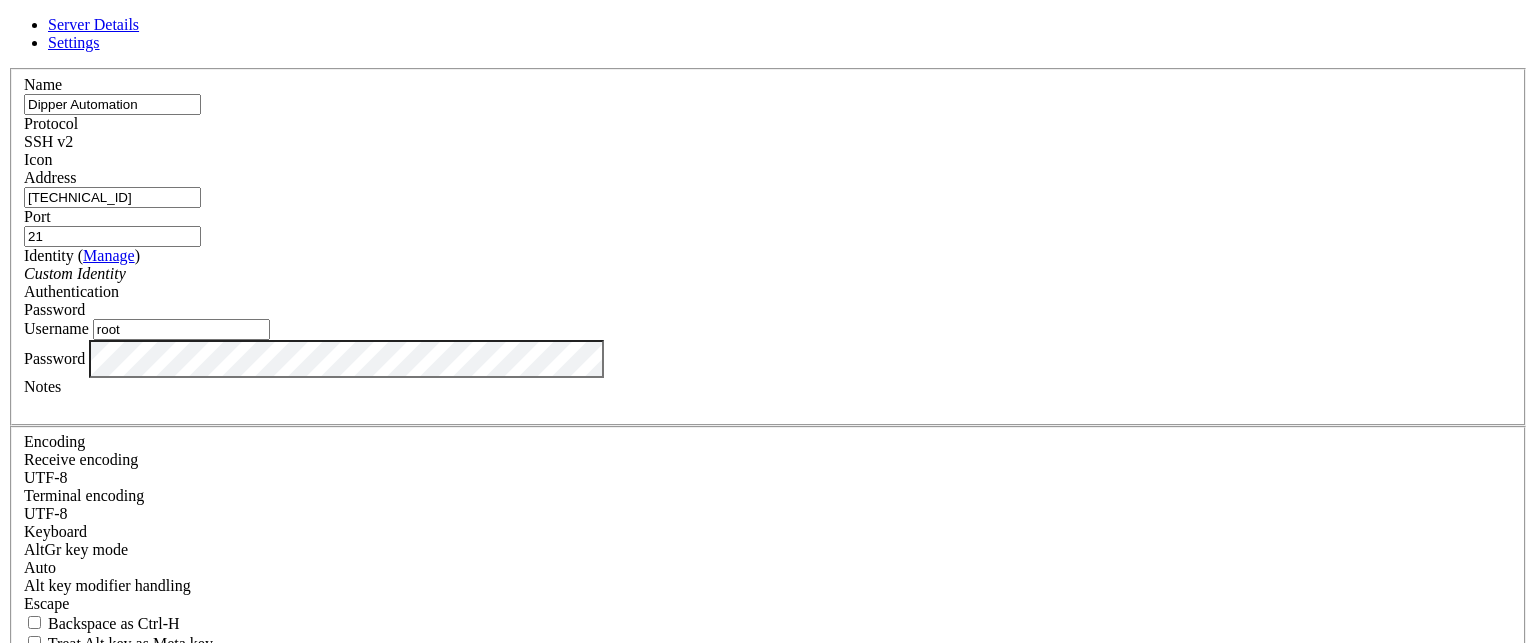 click on "Server Details
Settings
Name
Dipper Automation
Protocol
SSH v2
Icon" at bounding box center (768, 429) 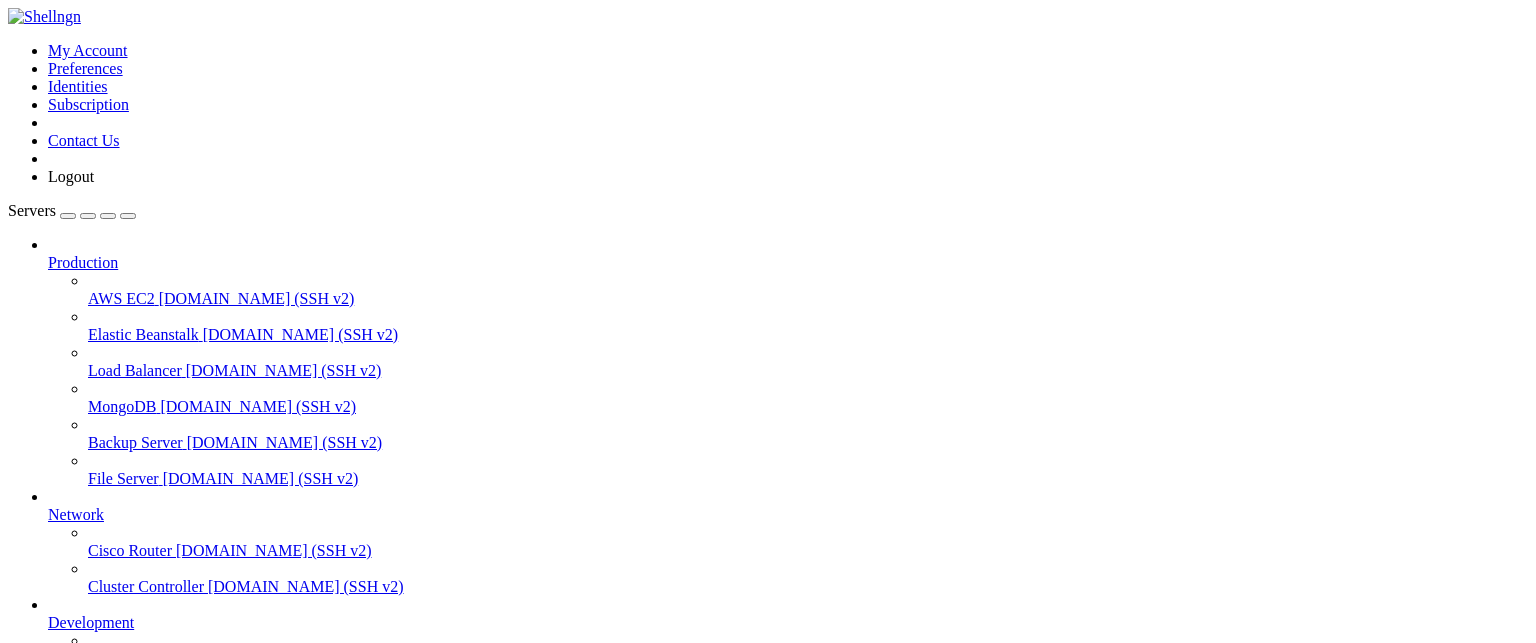 click on "Dipper Automation" at bounding box center [110, 798] 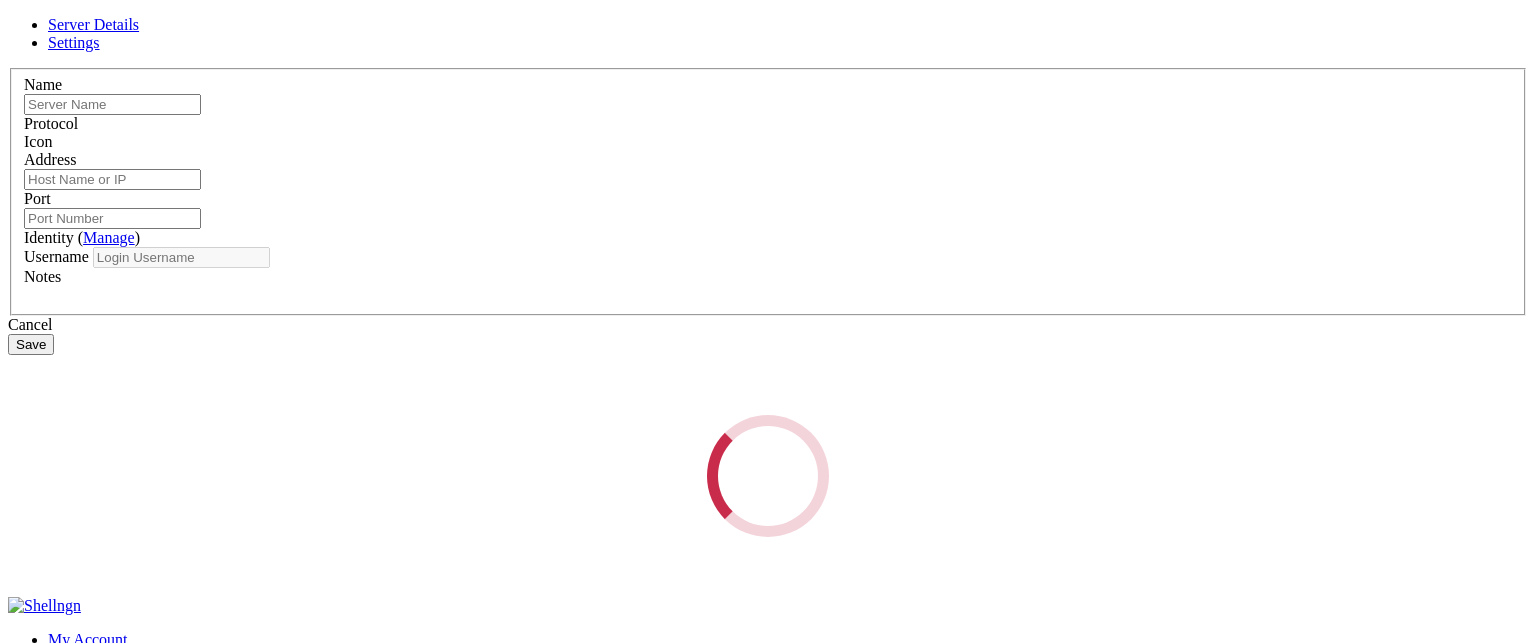 click on "Server Details
Settings
Name
Protocol
Icon
Address
Port" at bounding box center (768, 276) 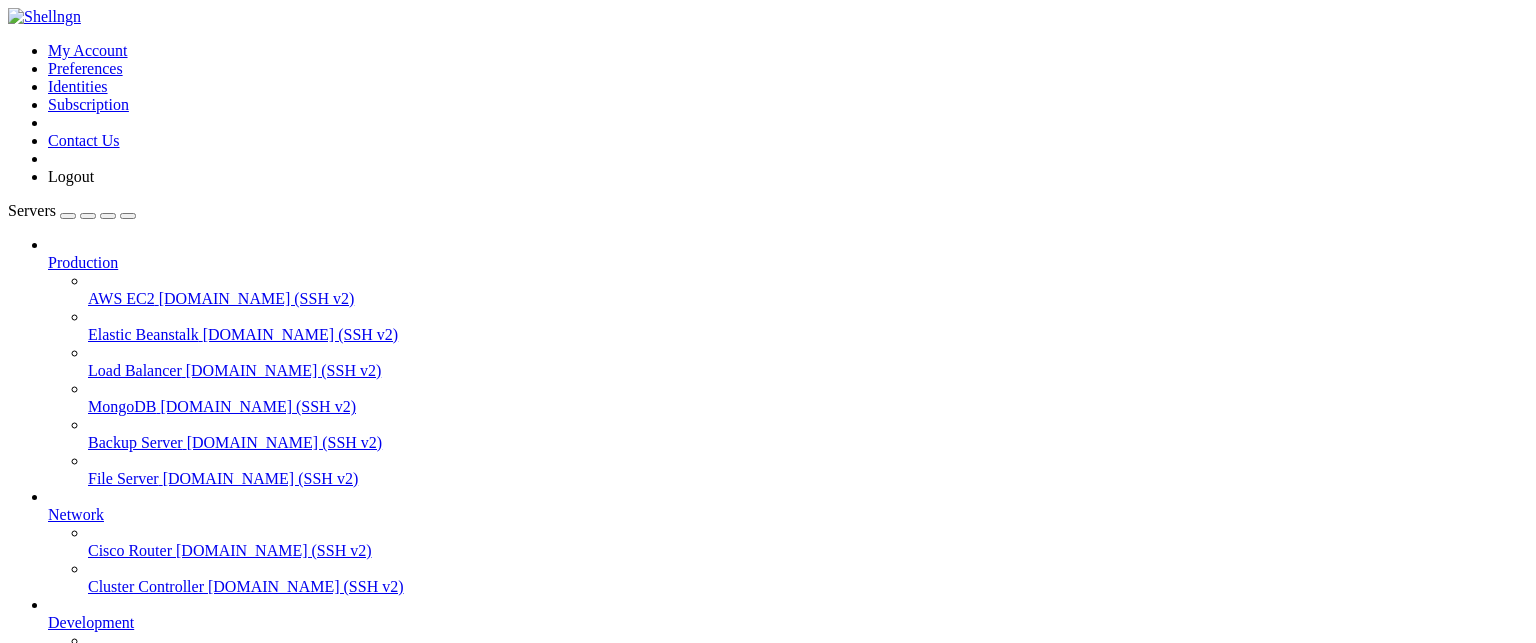 scroll, scrollTop: 0, scrollLeft: 0, axis: both 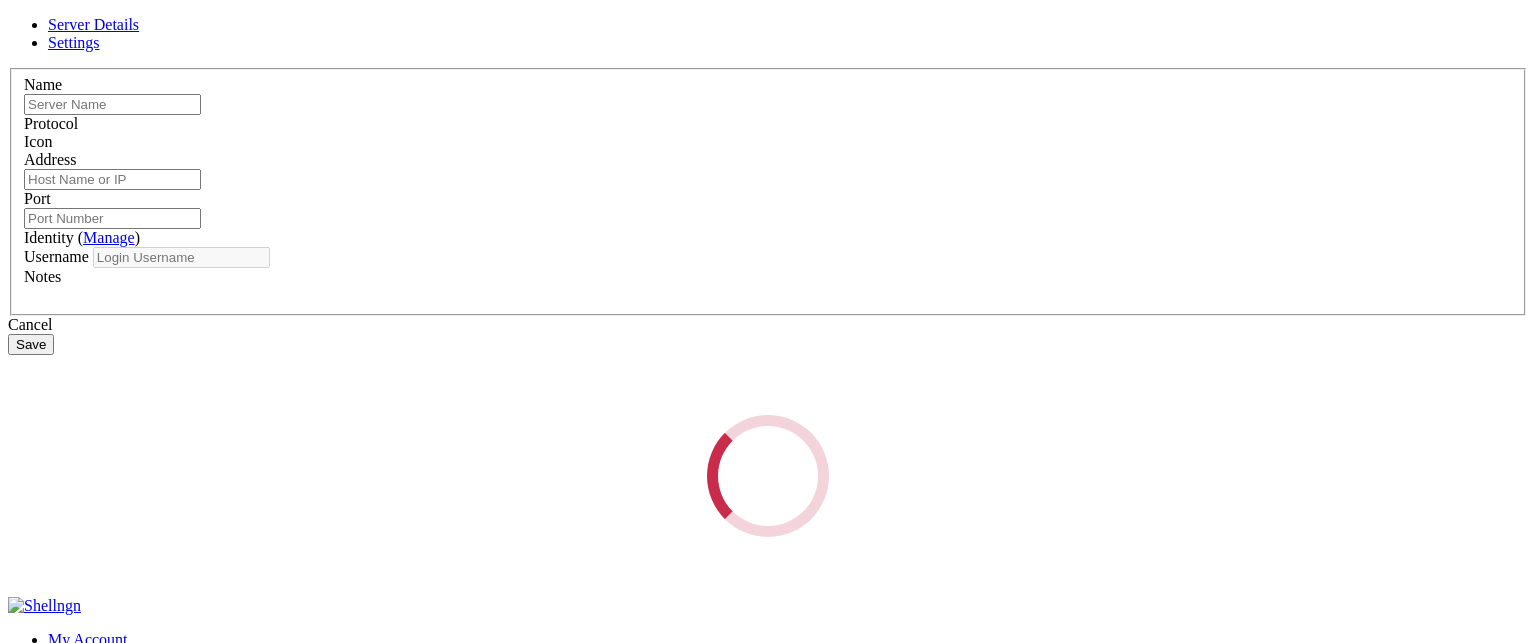 type on "Dipper Automation" 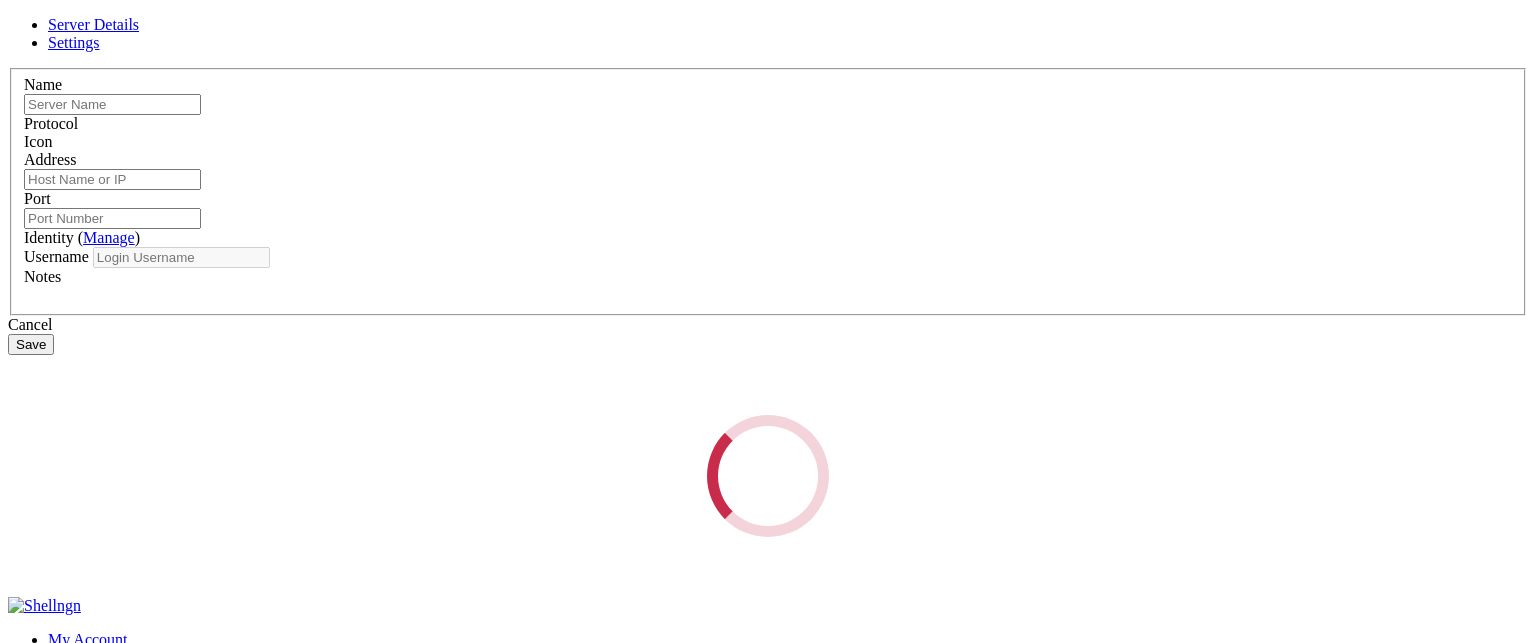type on "[TECHNICAL_ID]" 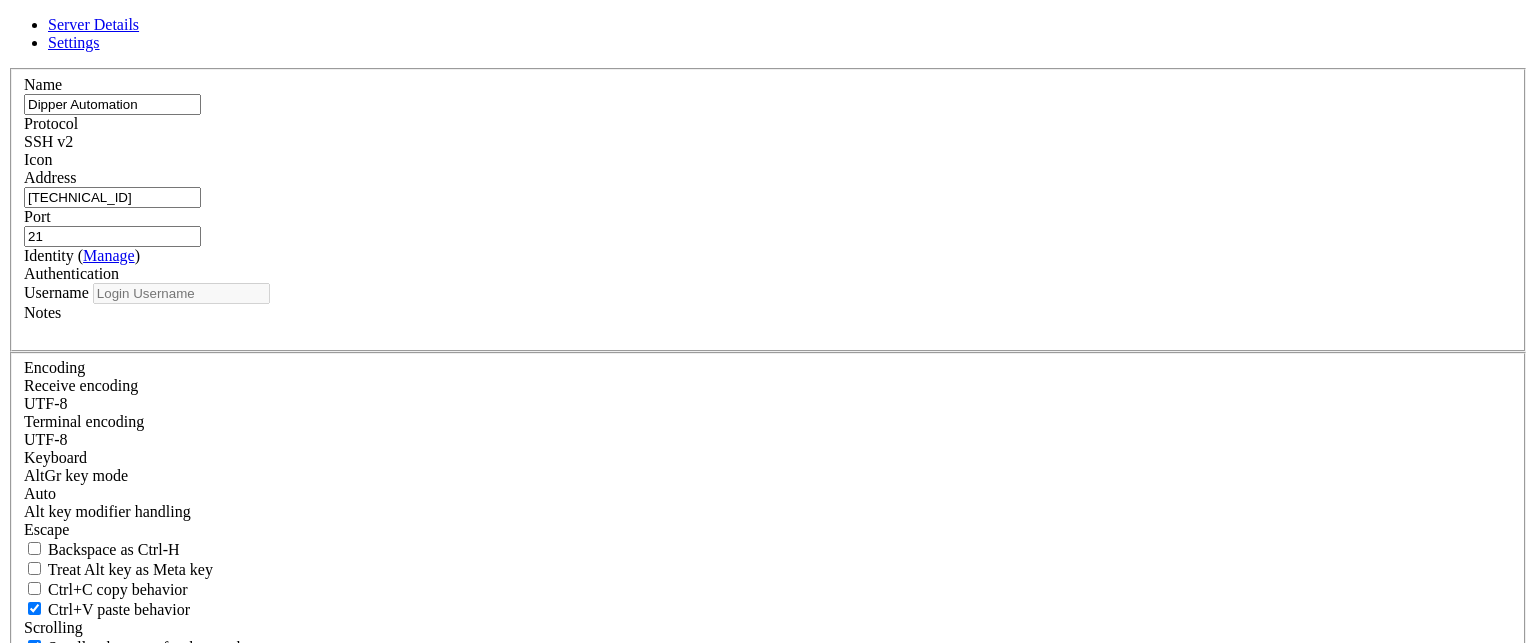 type on "root" 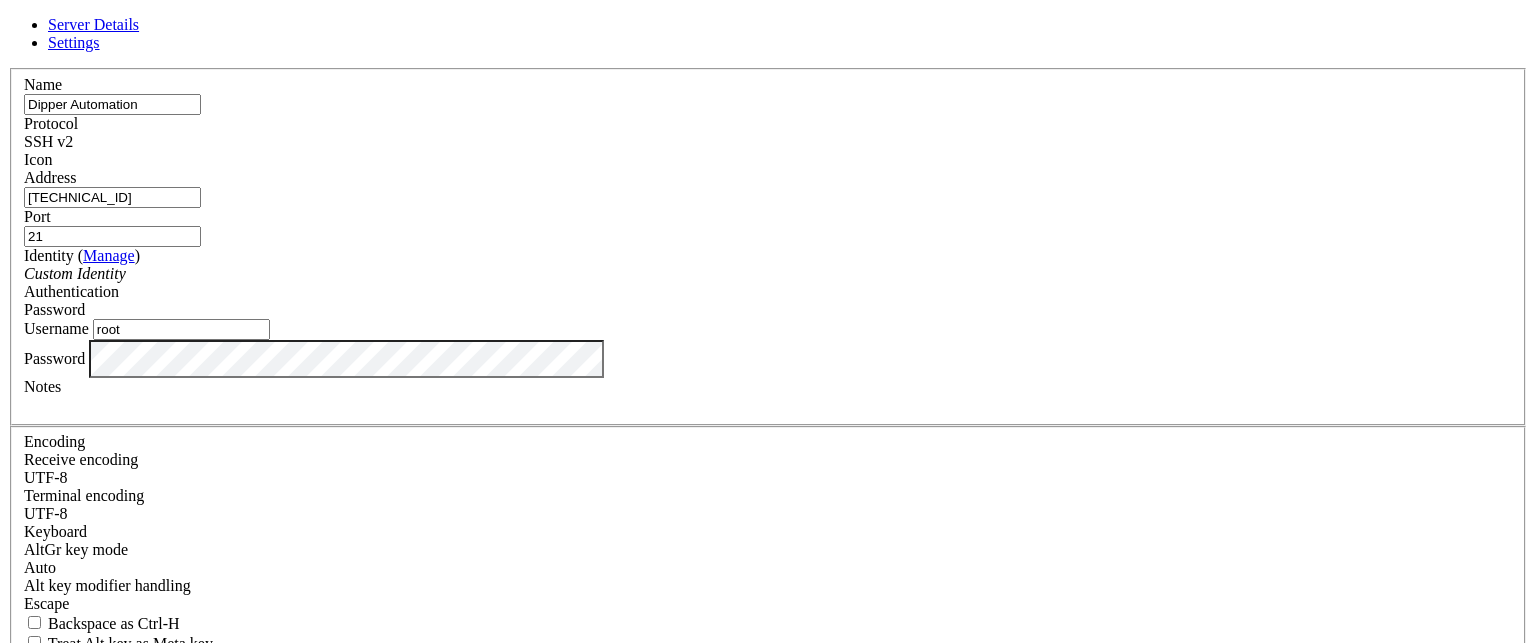 click on "Server Details
Settings
Name
Dipper Automation
Protocol
SSH v2
Icon" at bounding box center [768, 429] 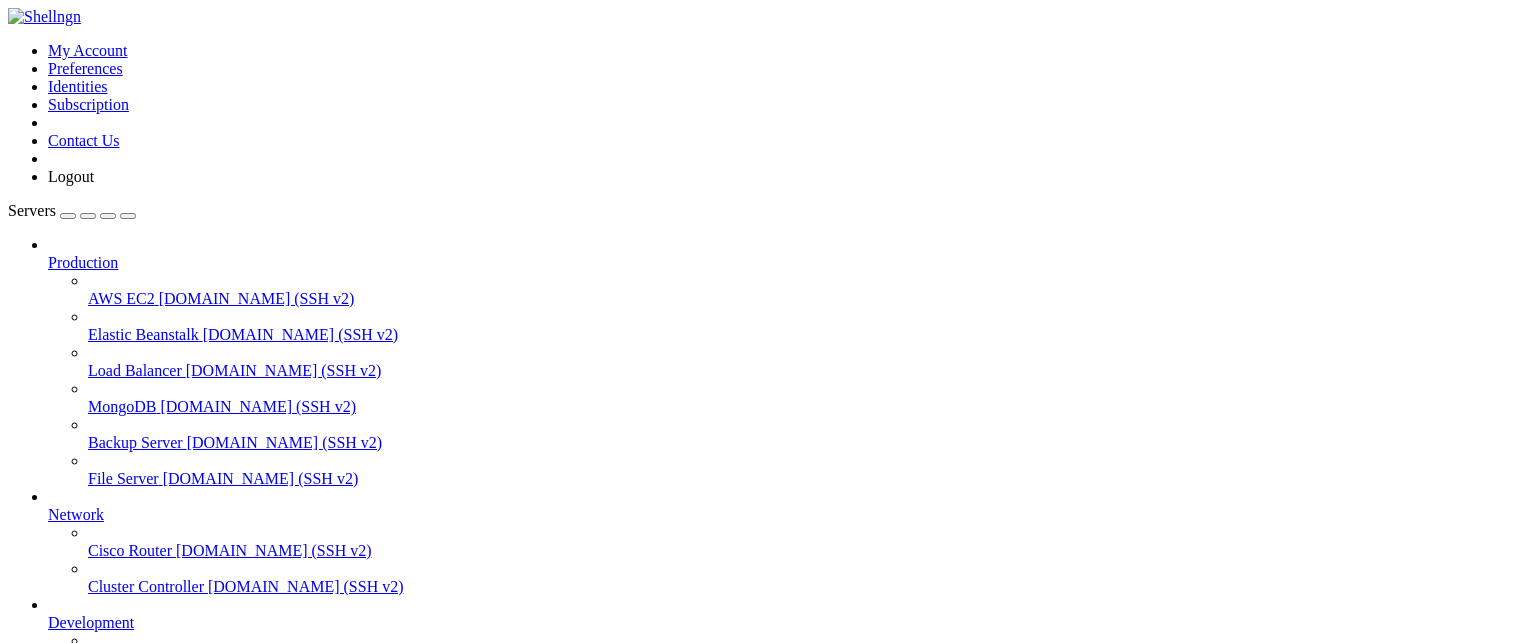 click on "Dipper Automation
[TECHNICAL_ID] (SSH v2)" at bounding box center (788, 695) 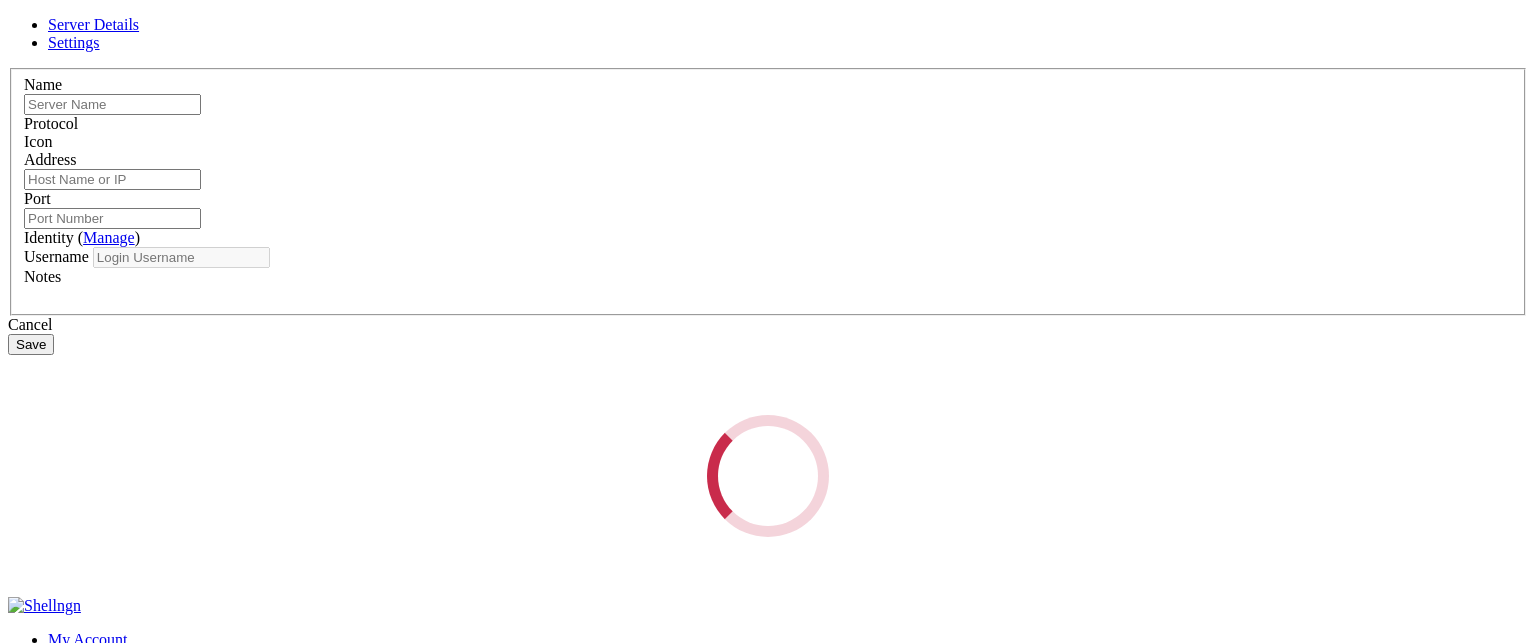 type on "Dipper Automation" 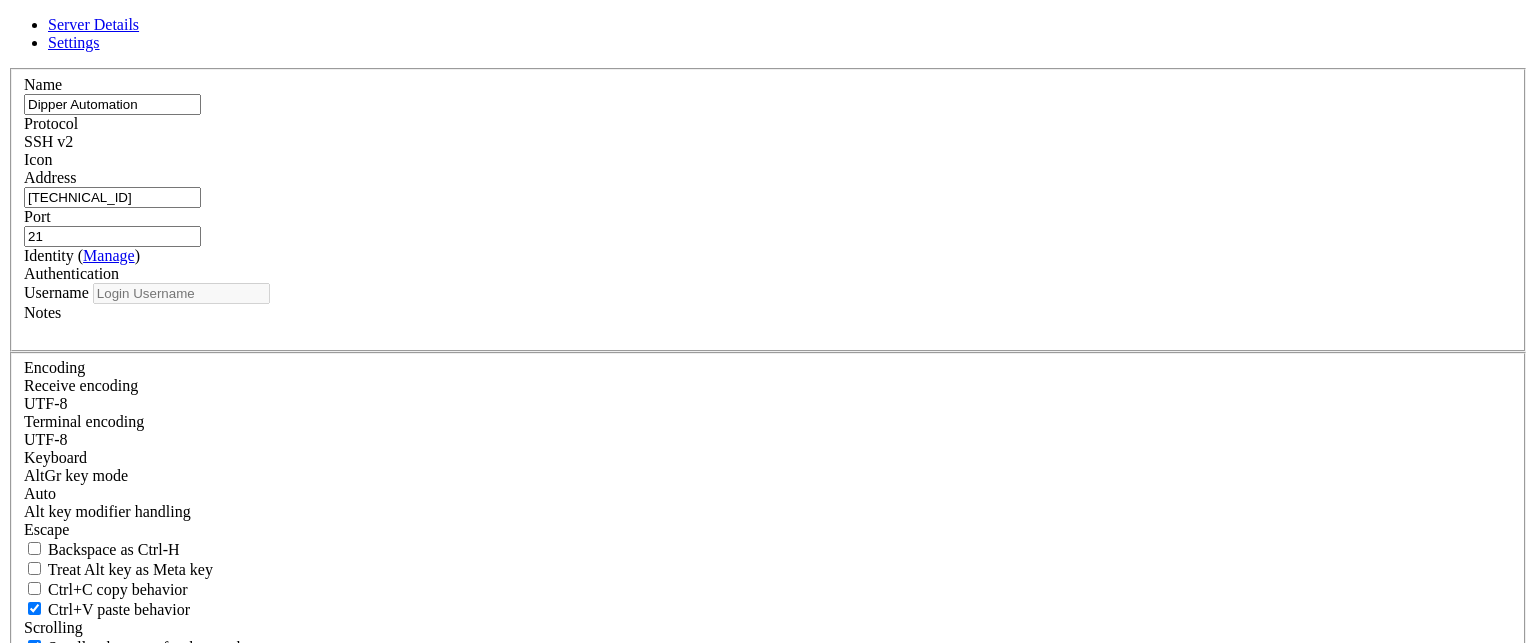 type on "root" 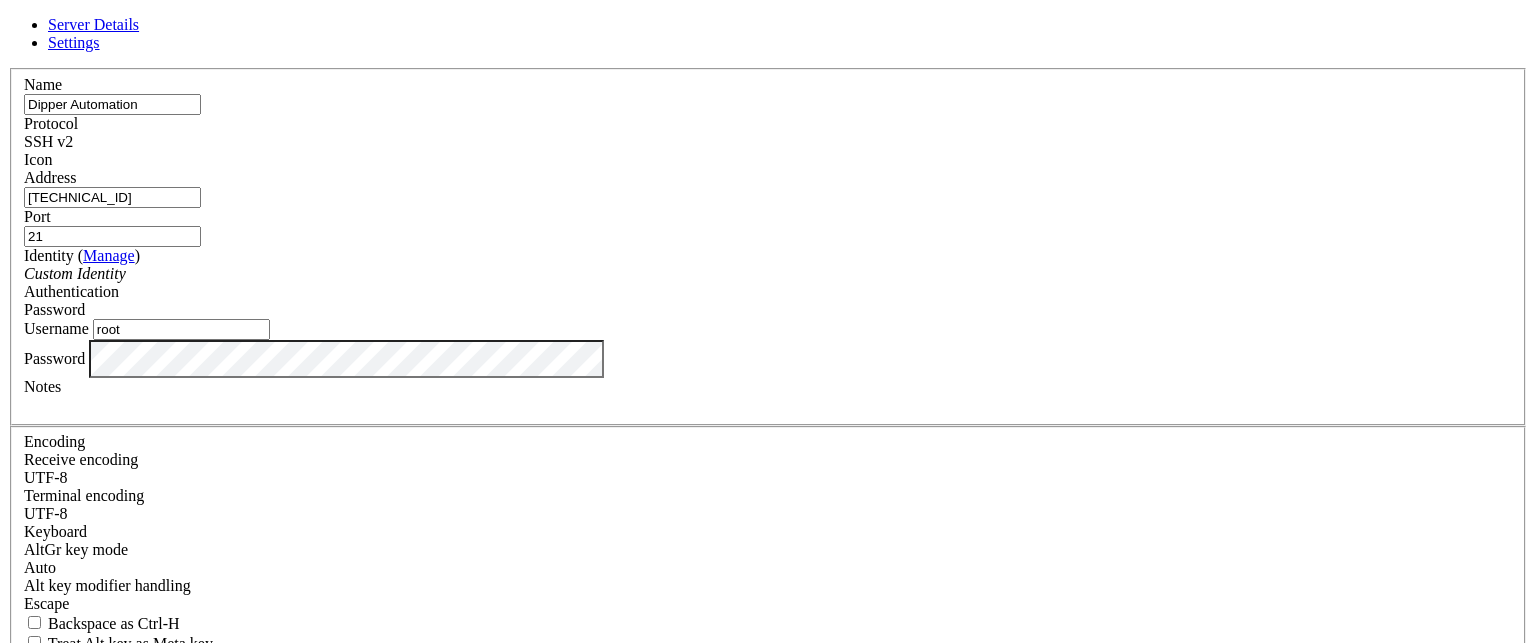 click on "Server Details
Settings
Name
Dipper Automation
Protocol
SSH v2
Icon" at bounding box center [768, 429] 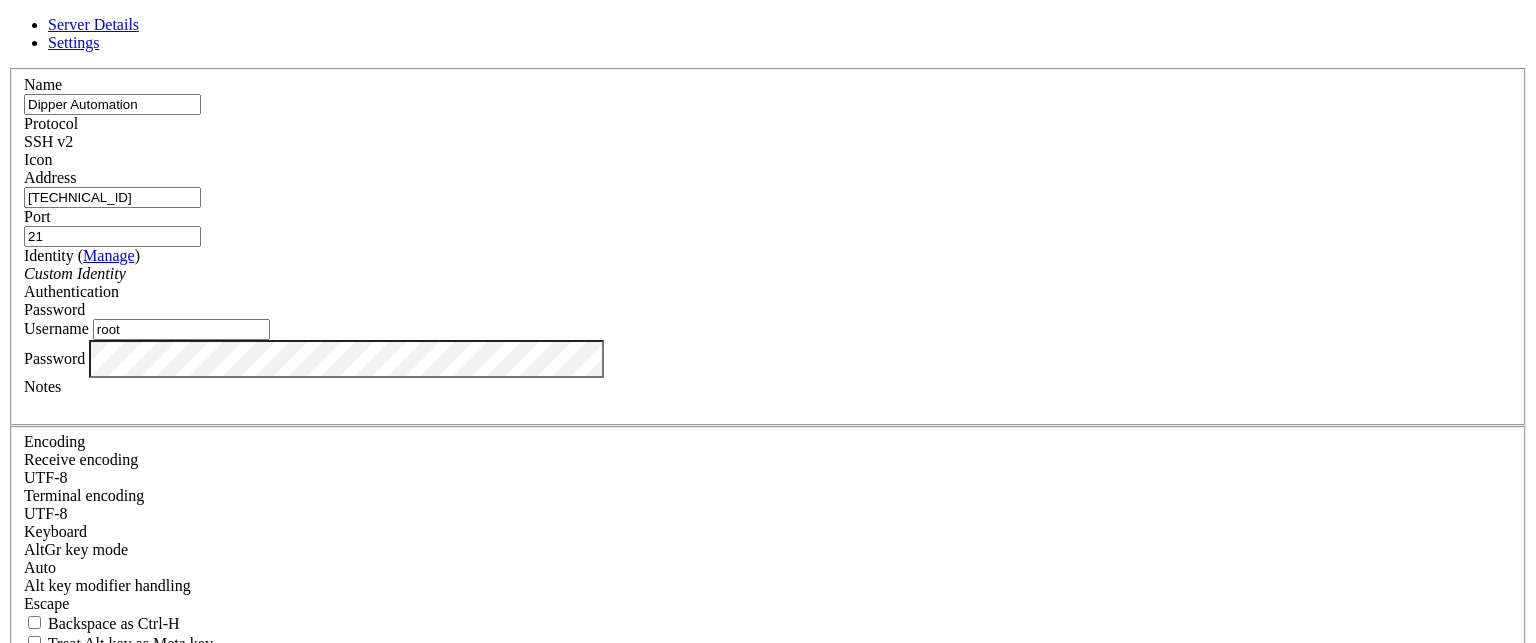 click on "Save" at bounding box center (31, 831) 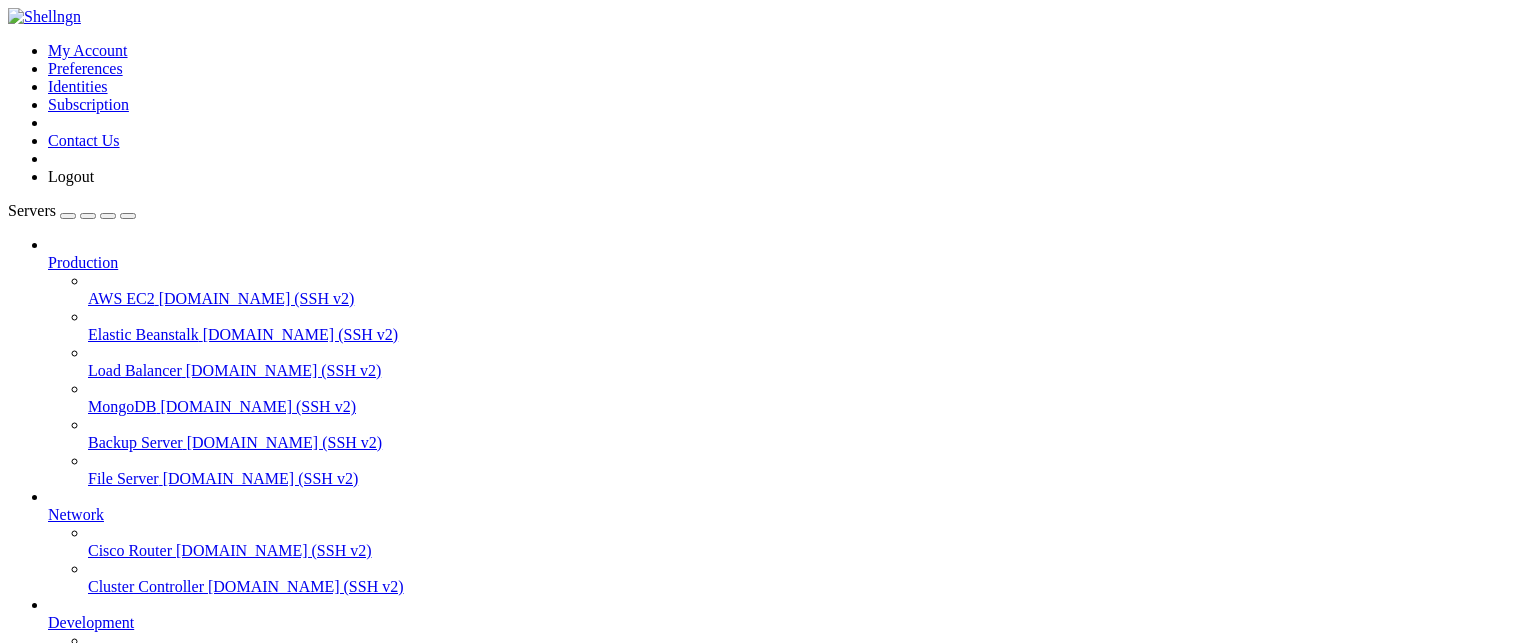 click on "Dipper Automation" at bounding box center (110, 694) 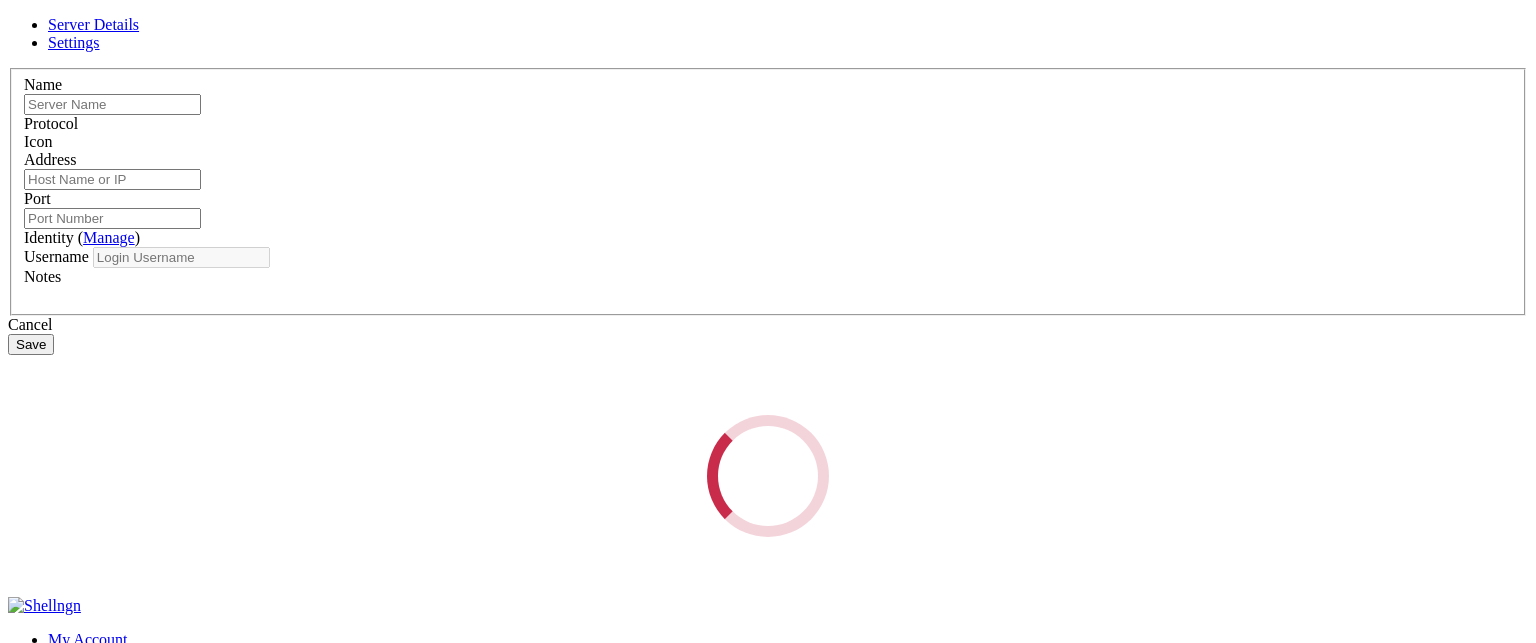 type on "Dipper Automation" 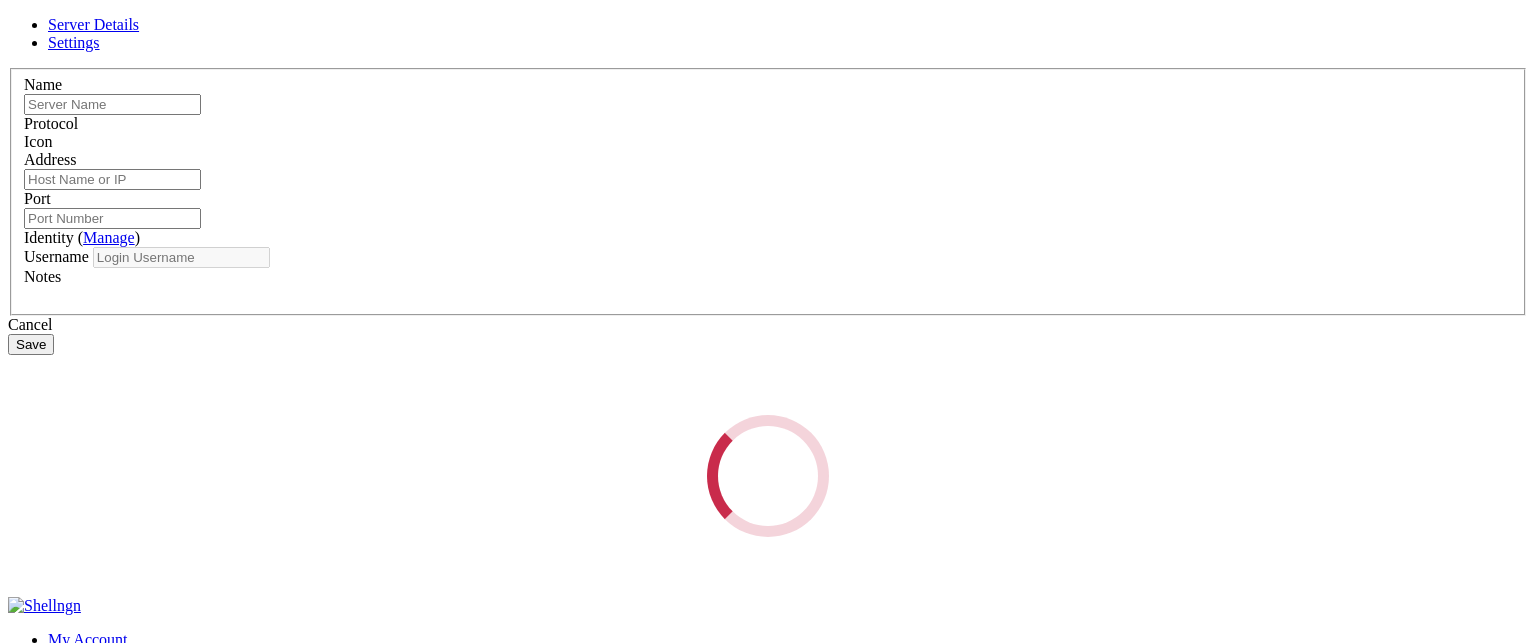 type on "[TECHNICAL_ID]" 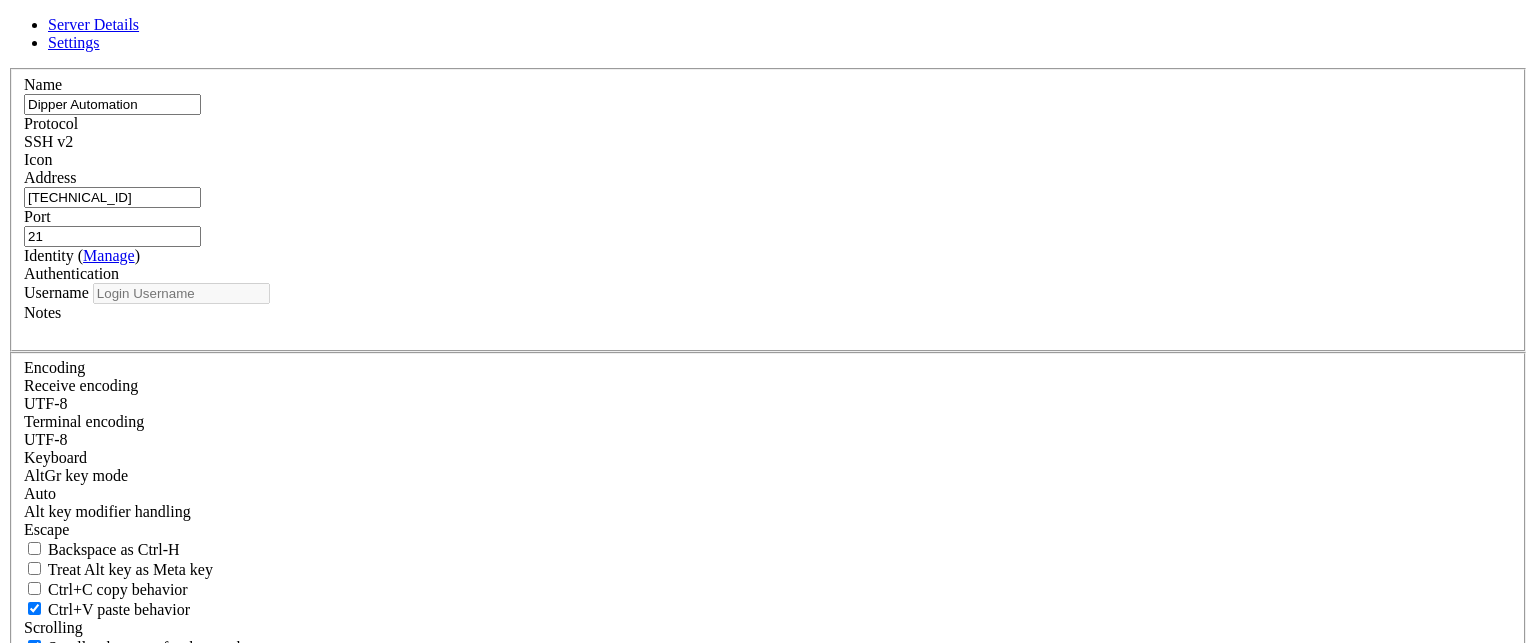 type on "root" 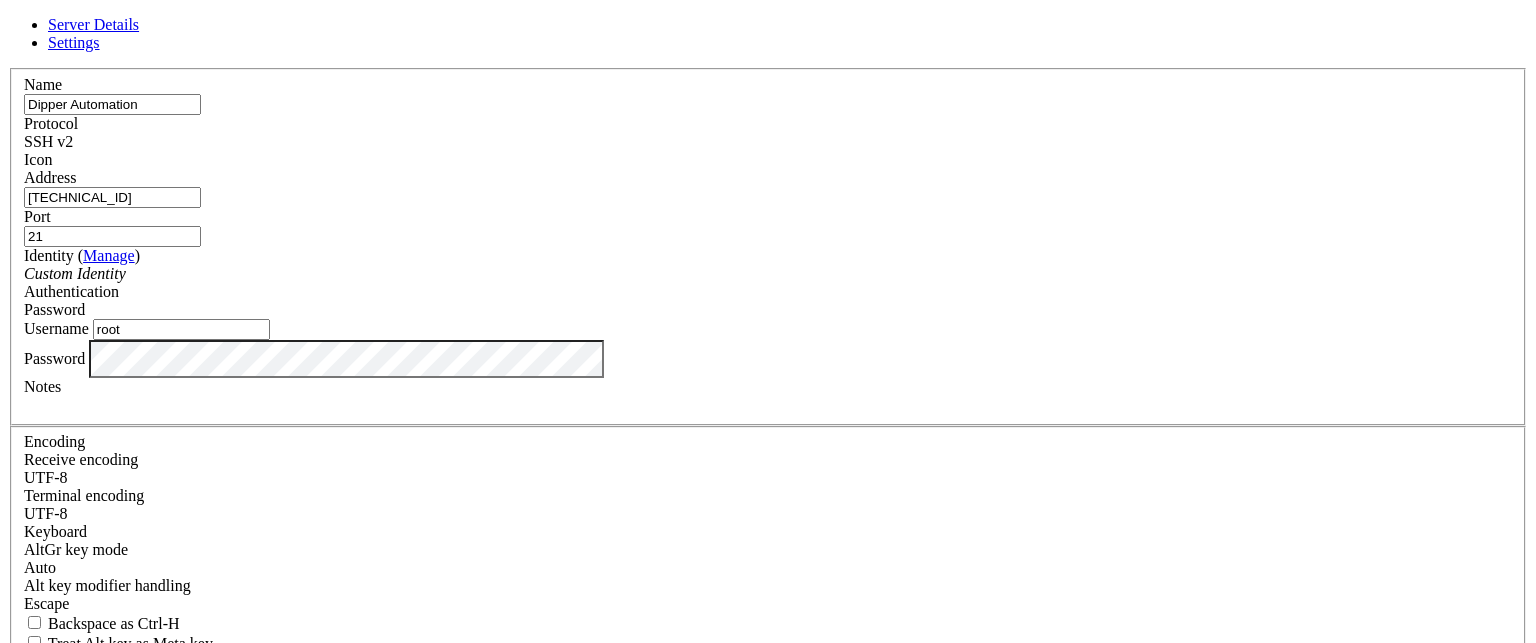 click on "Cancel" at bounding box center [768, 812] 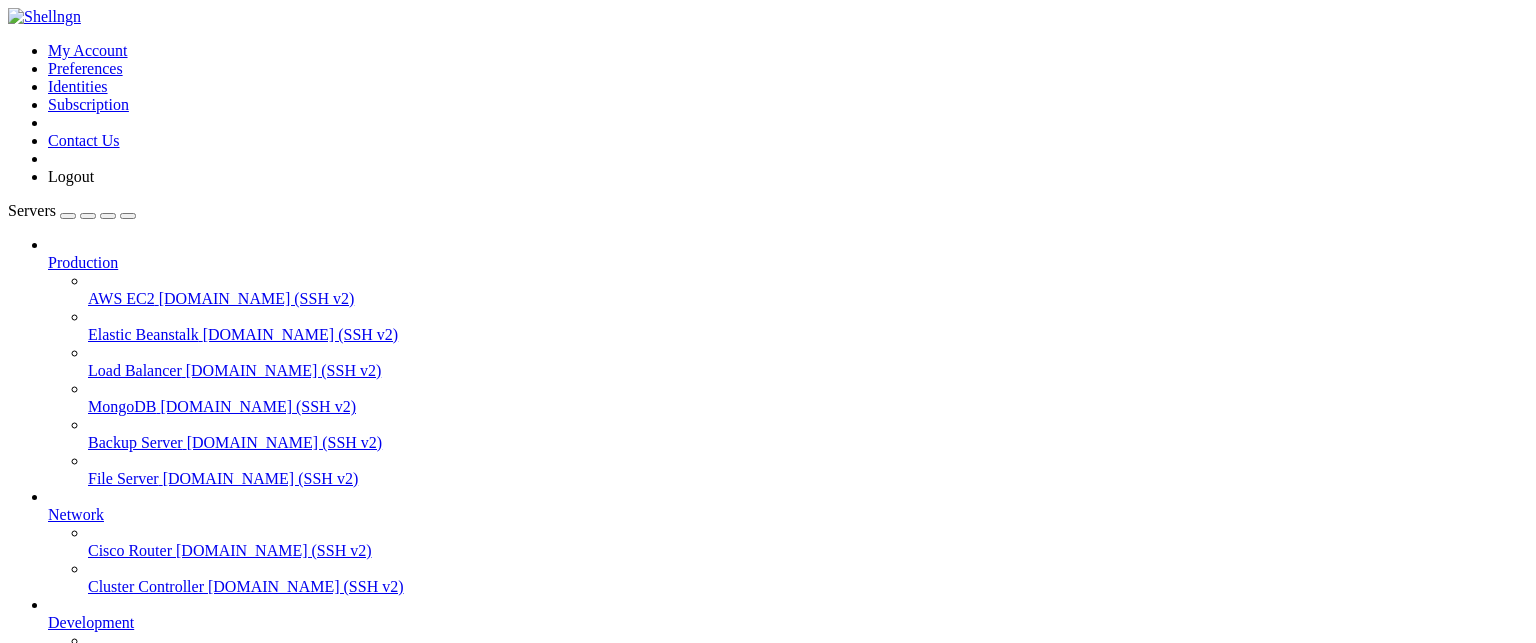 click on "Dipper Automation
[TECHNICAL_ID] (SSH v2)" at bounding box center [788, 695] 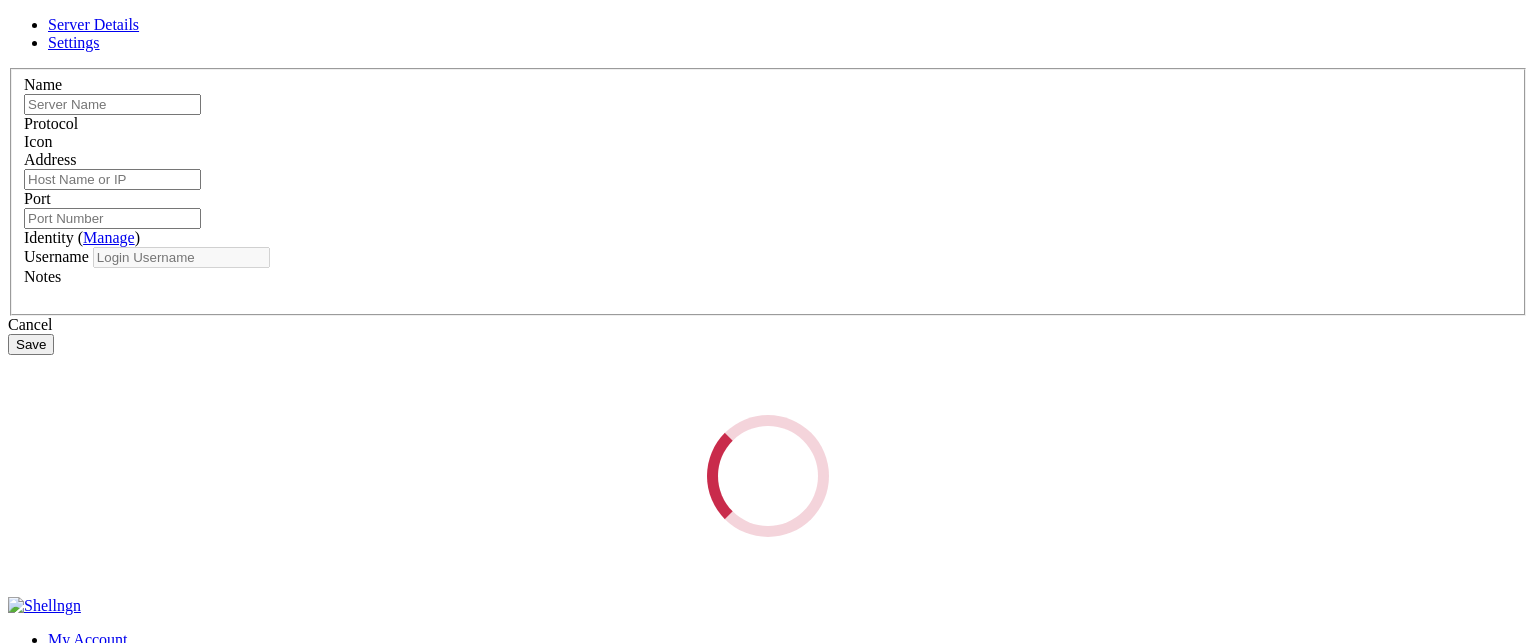 type on "Dipper Automation" 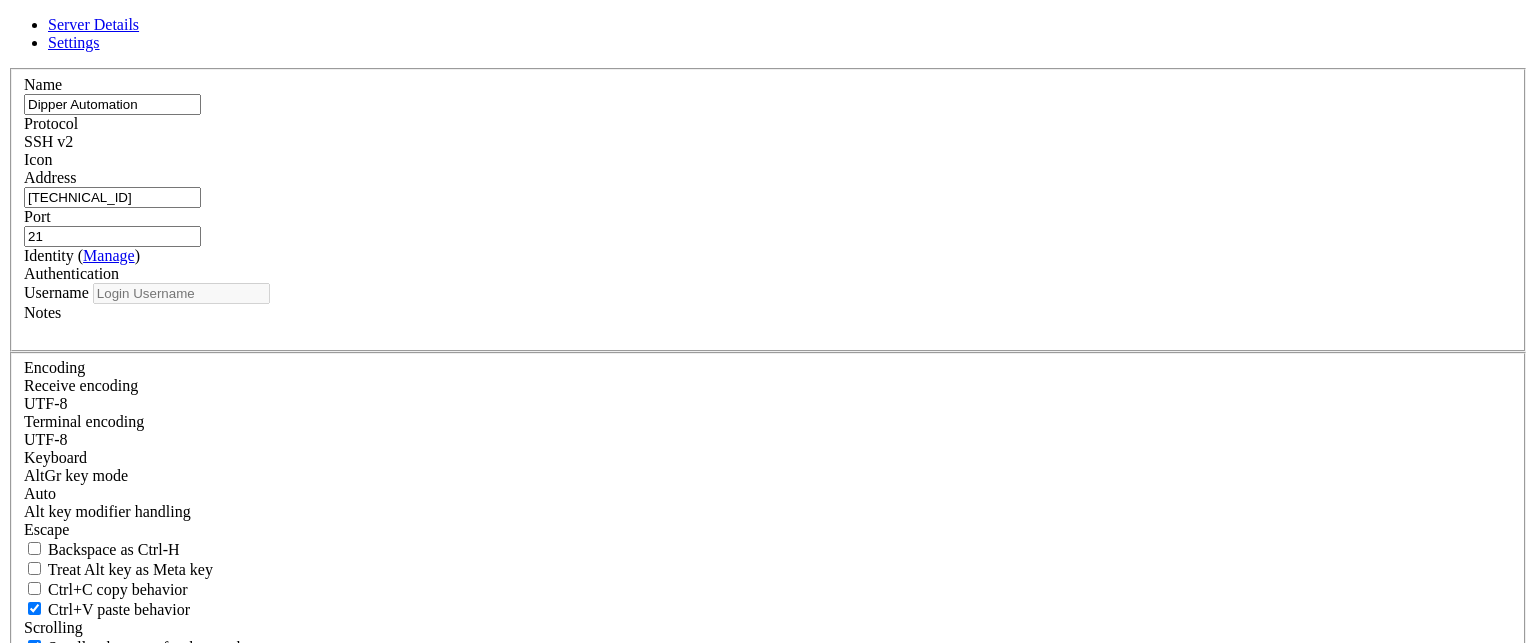 type on "root" 